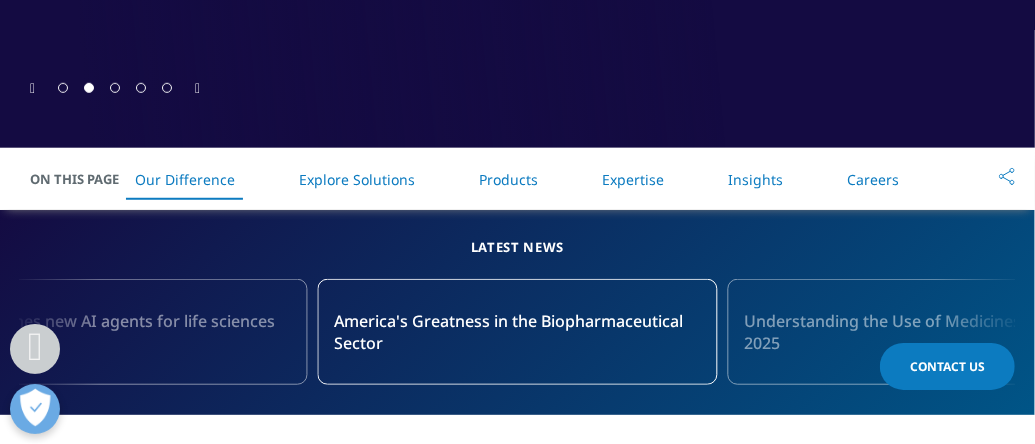 scroll, scrollTop: 752, scrollLeft: 0, axis: vertical 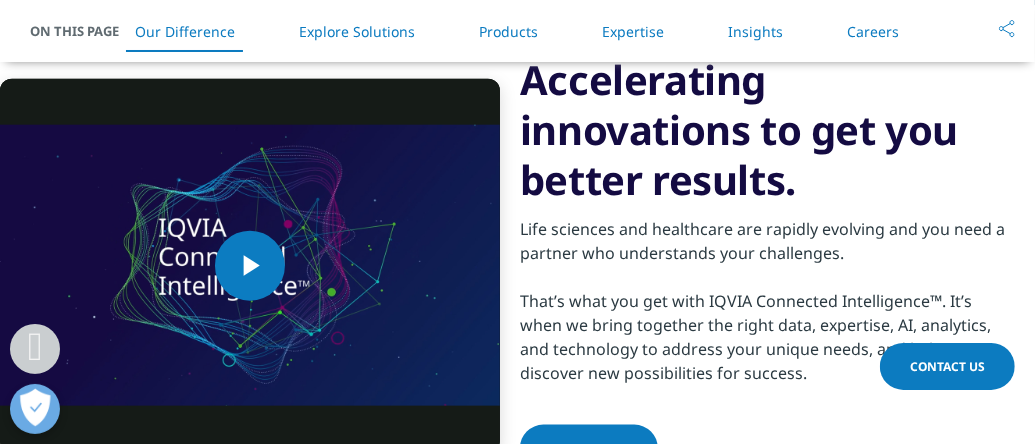 click on "Products" at bounding box center (509, 31) 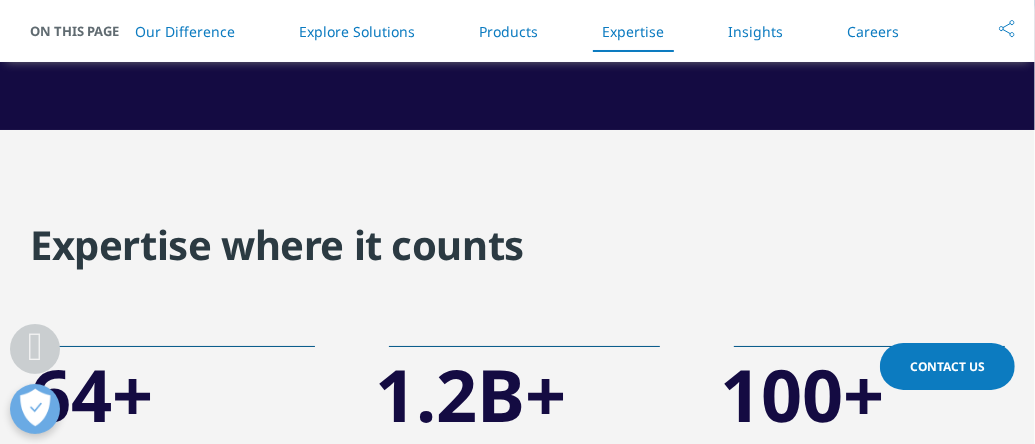 scroll, scrollTop: 3737, scrollLeft: 0, axis: vertical 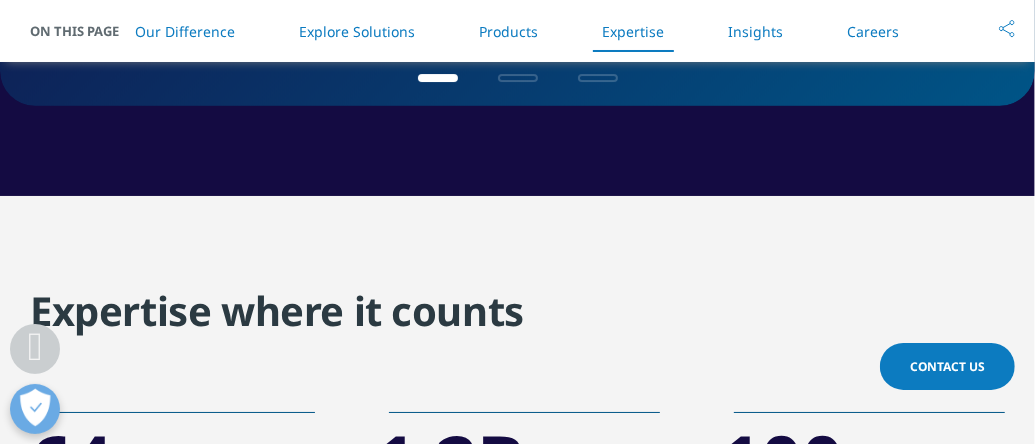 click on "Insights" at bounding box center (756, 31) 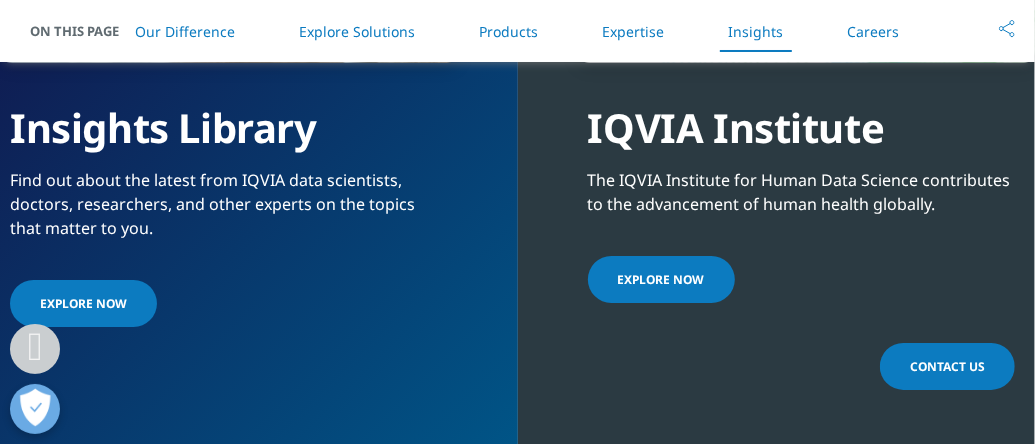 scroll, scrollTop: 4822, scrollLeft: 0, axis: vertical 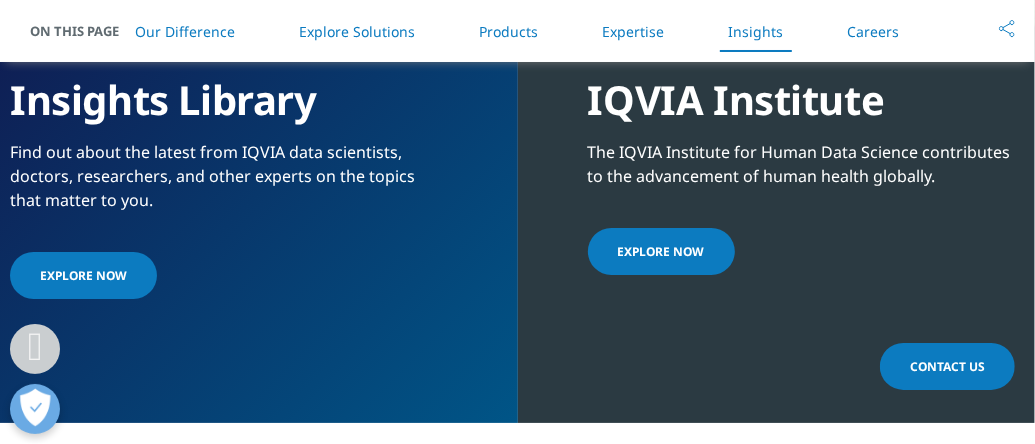 click on "Explore Now" at bounding box center [83, 275] 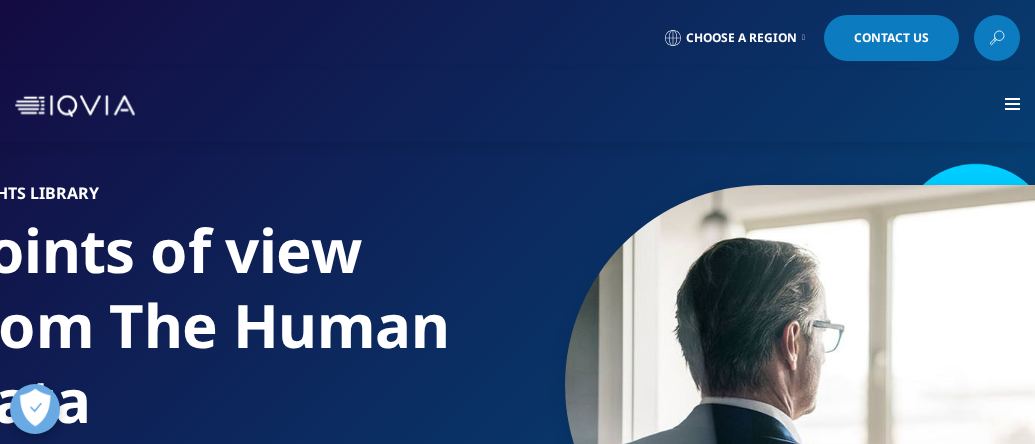 scroll, scrollTop: 0, scrollLeft: 0, axis: both 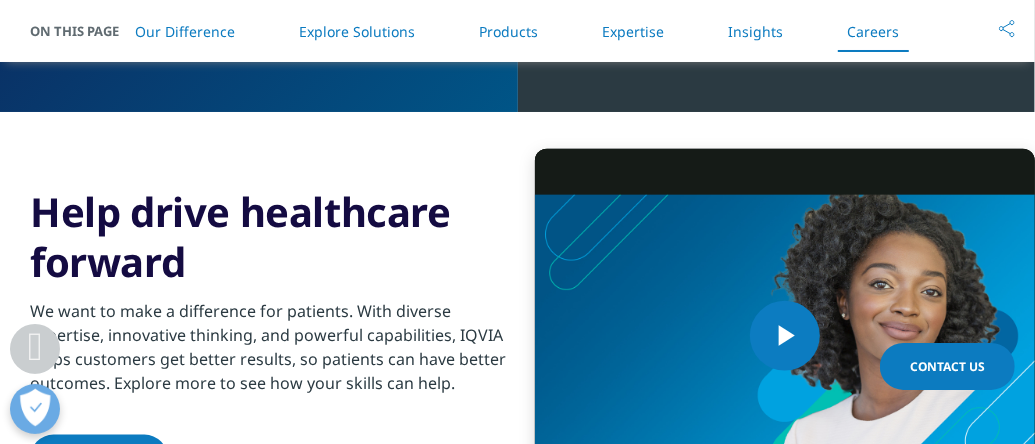 click on "Explore Solutions" at bounding box center [358, 31] 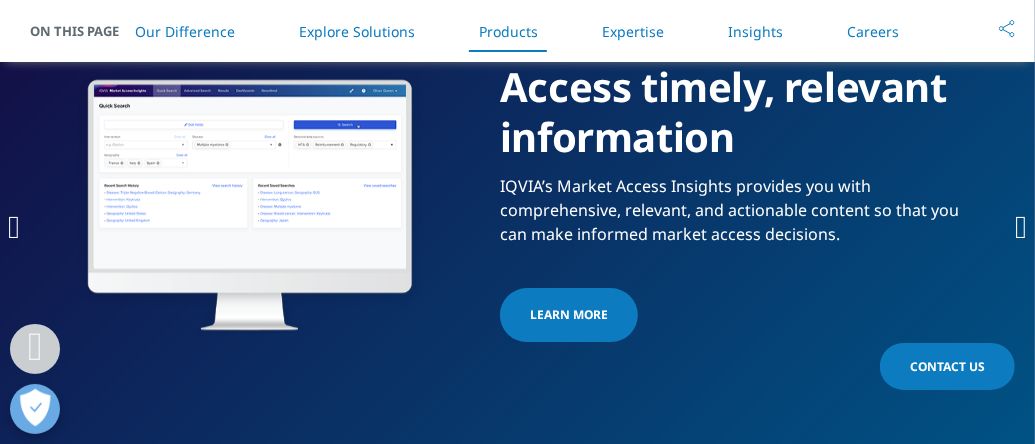 scroll, scrollTop: 3380, scrollLeft: 0, axis: vertical 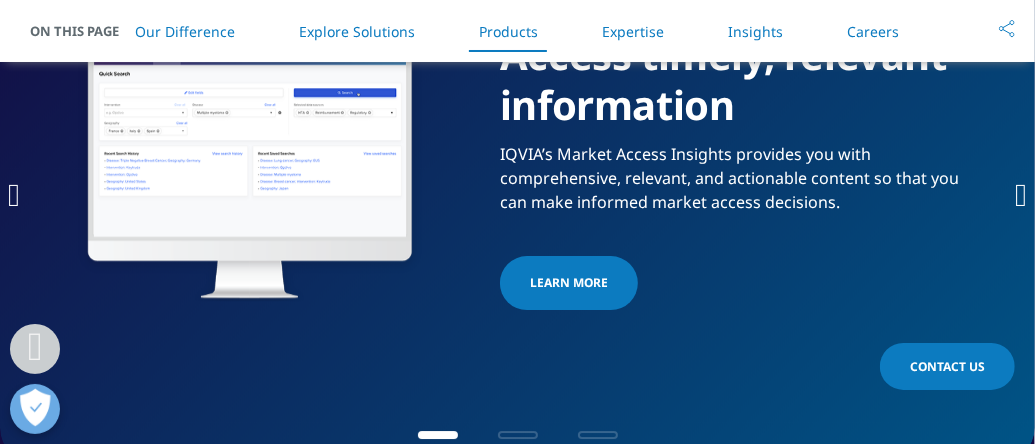 click on "IQVIA’s Market Access Insights provides you with comprehensive, relevant, and actionable content so that you can make informed market access decisions." at bounding box center [742, 184] 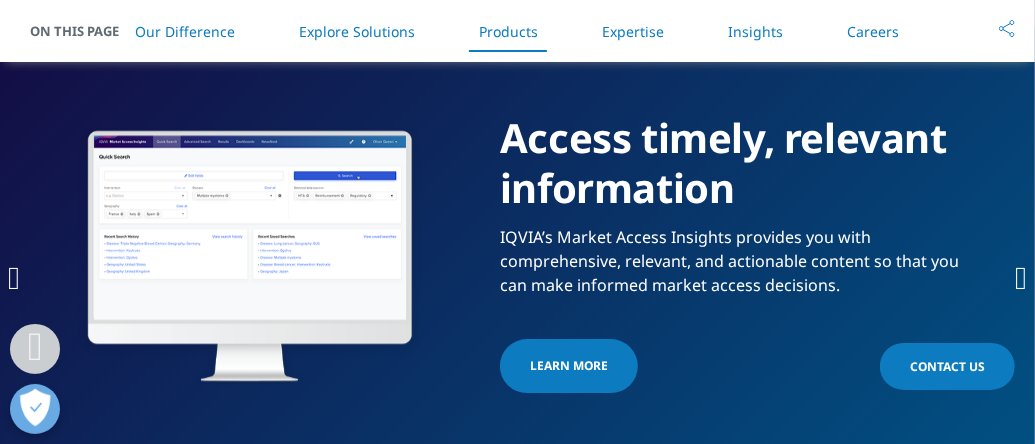 scroll, scrollTop: 3434, scrollLeft: 0, axis: vertical 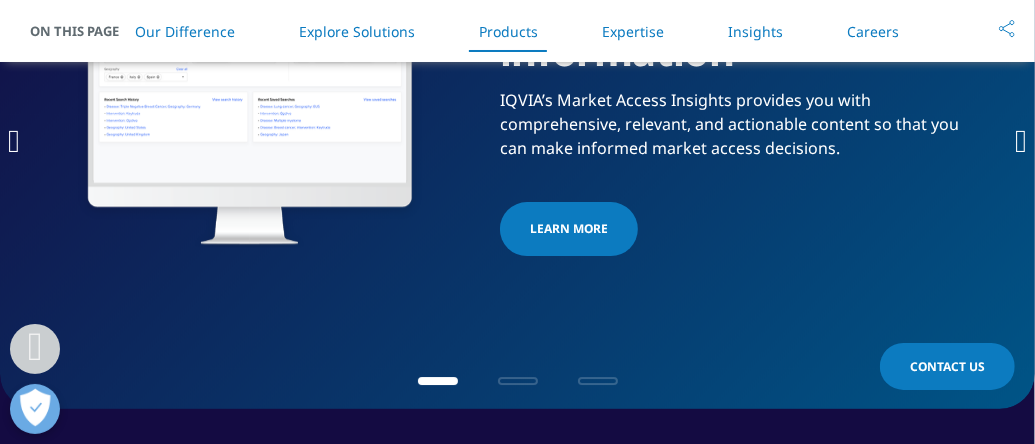 click on "Learn More" at bounding box center (569, 229) 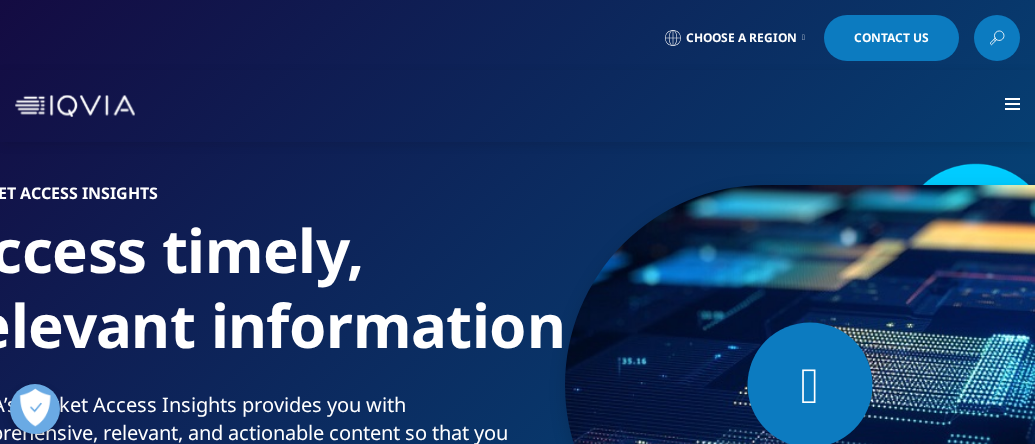 scroll, scrollTop: 0, scrollLeft: 0, axis: both 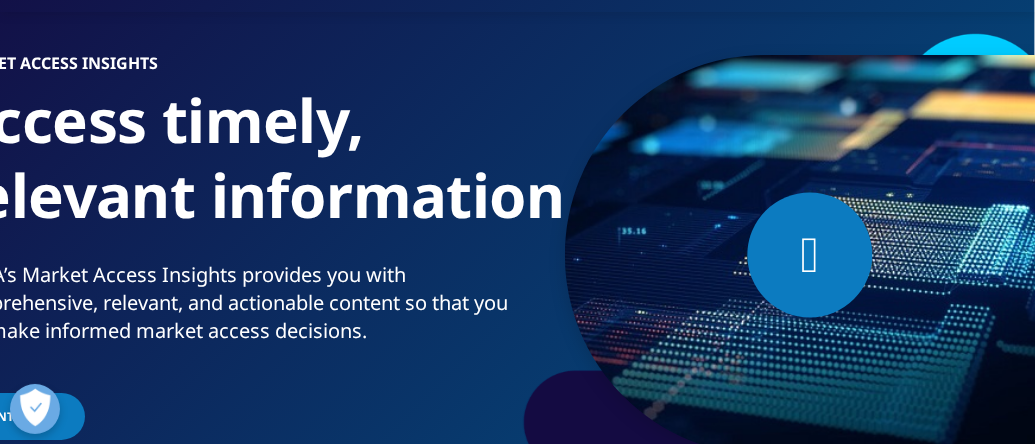 click at bounding box center [832, 255] 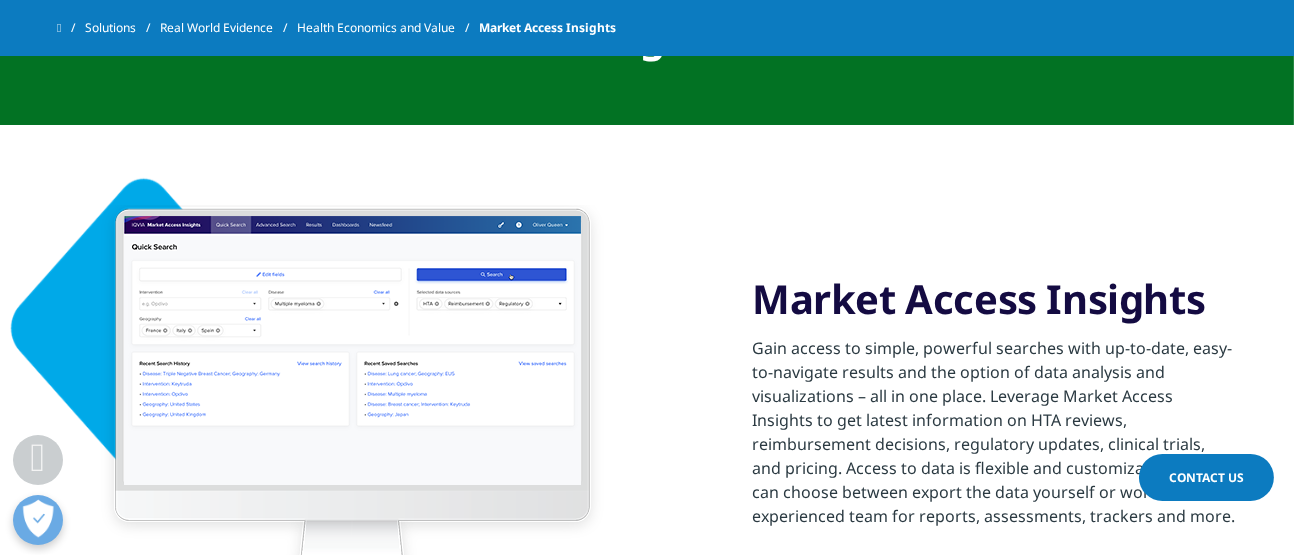 scroll, scrollTop: 942, scrollLeft: 0, axis: vertical 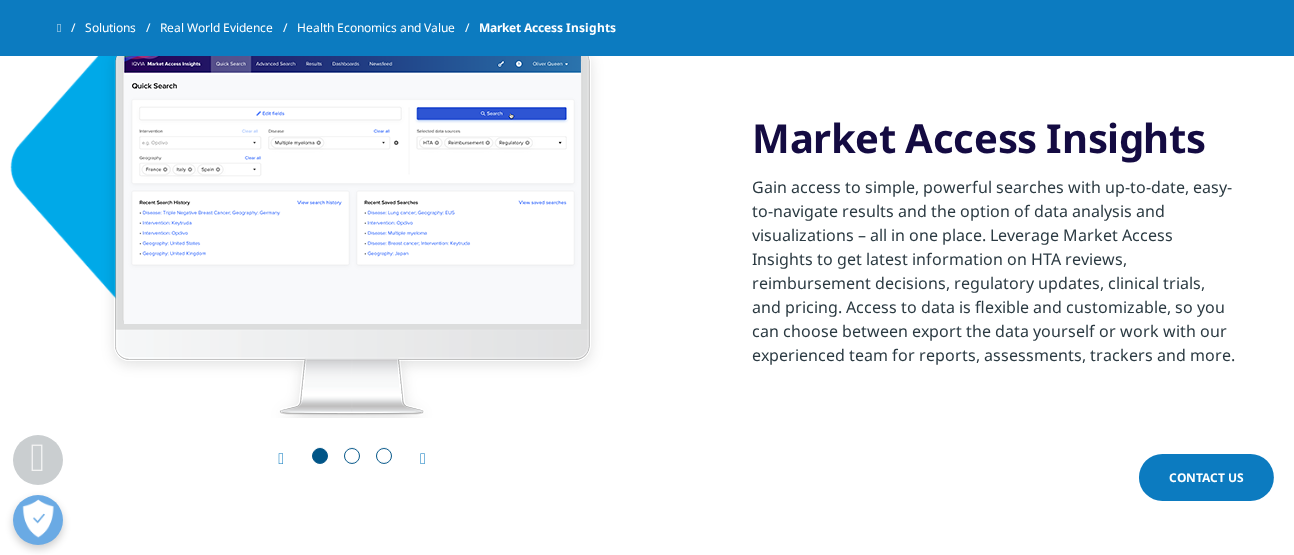 click on "Next" at bounding box center (413, 458) 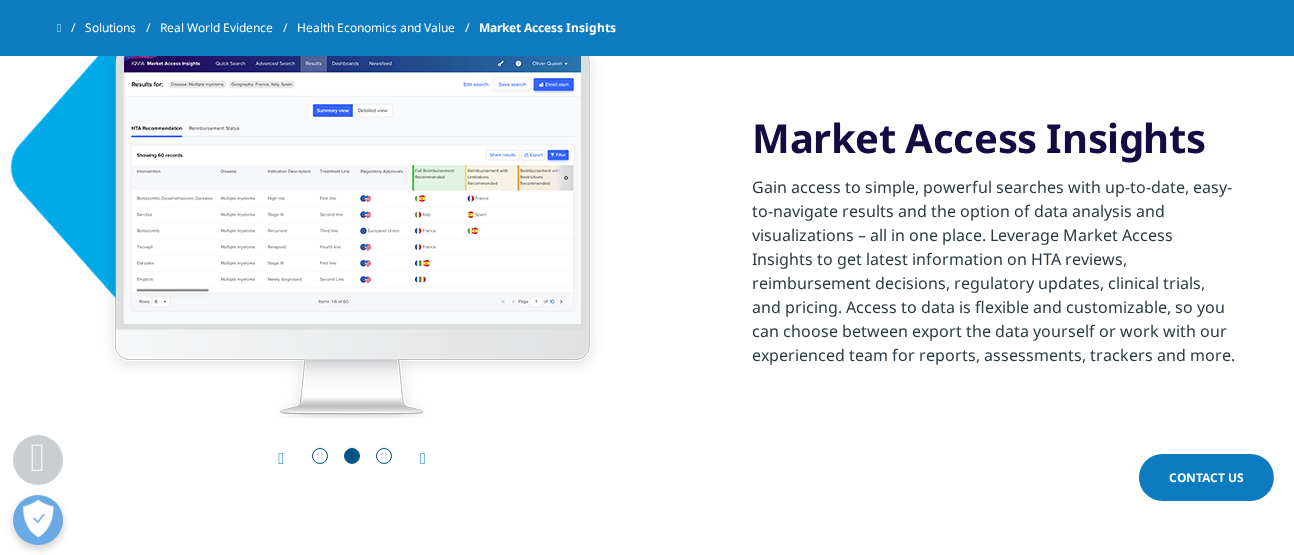 click on "Next" at bounding box center (413, 458) 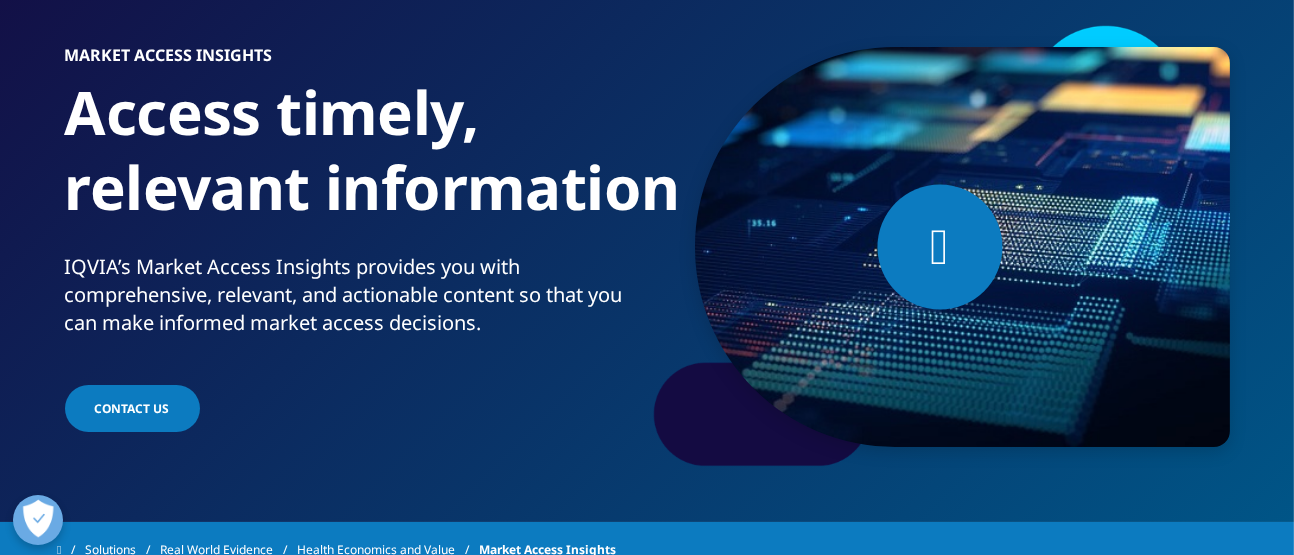 scroll, scrollTop: 139, scrollLeft: 0, axis: vertical 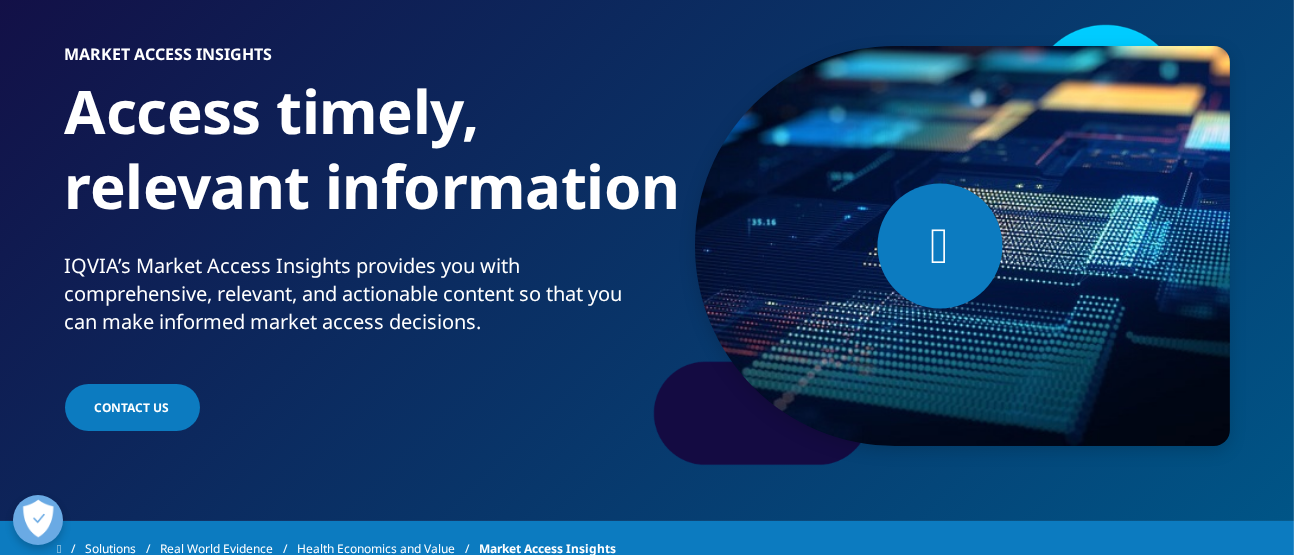 click on "Pricing & Market Access" at bounding box center [504, 186] 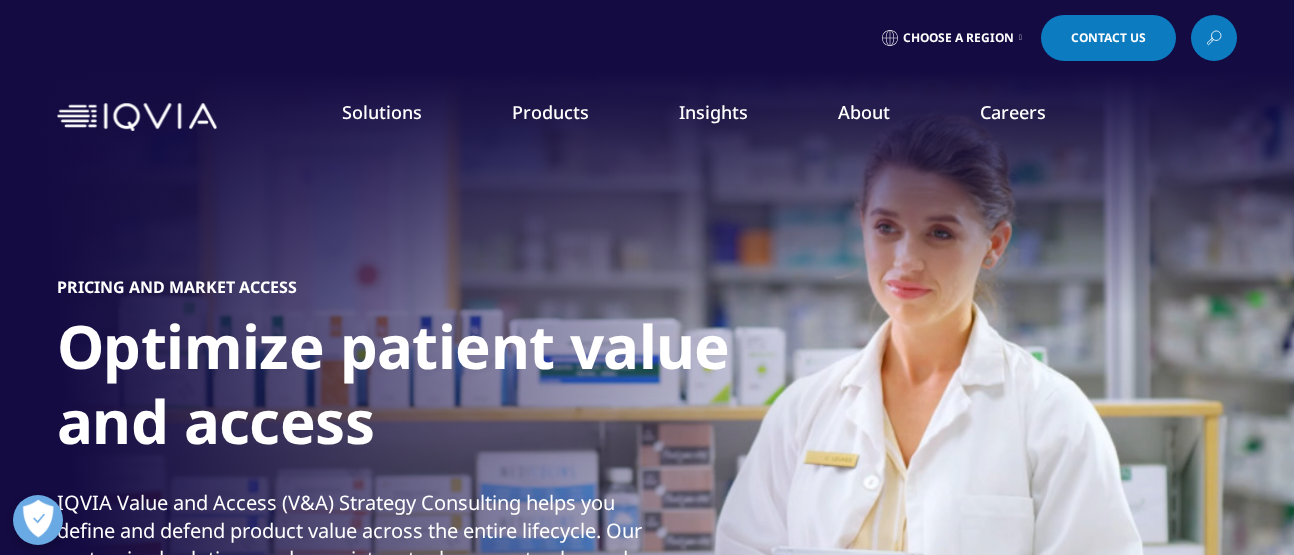 scroll, scrollTop: 172, scrollLeft: 0, axis: vertical 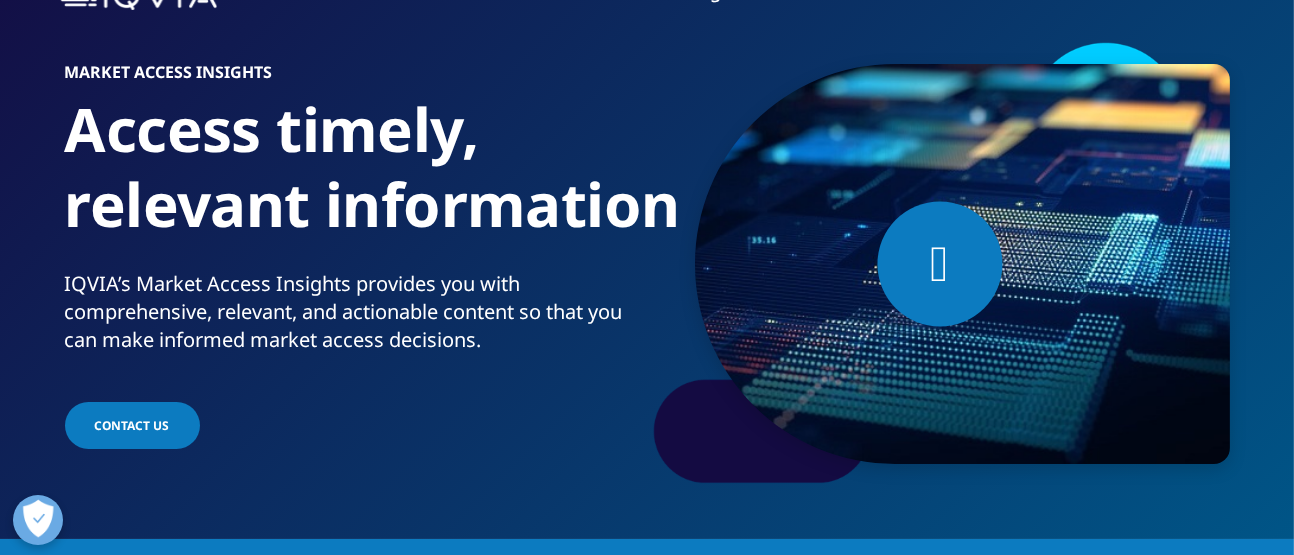 click on "REAL WORLD PRODUCTS
Health Data Apps & AI
Analytics Research Accelerator​
Expert Ecosystem​
AI Patient & HCP Profiling- Commercial
AI Patient & Provider Profiling- Med Affairs​
AI Patient & HCP Profiling- Healthcare​
Natural Language Processing
Market Access Insights
Direct-to-Patient Research" at bounding box center (1136, 294) 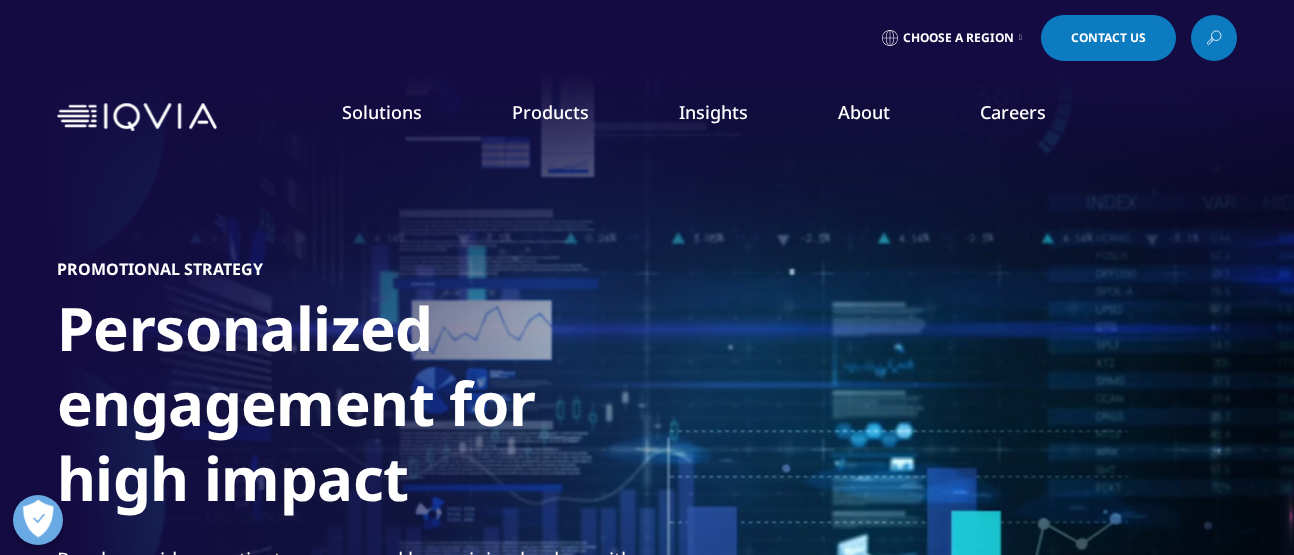 scroll, scrollTop: 0, scrollLeft: 0, axis: both 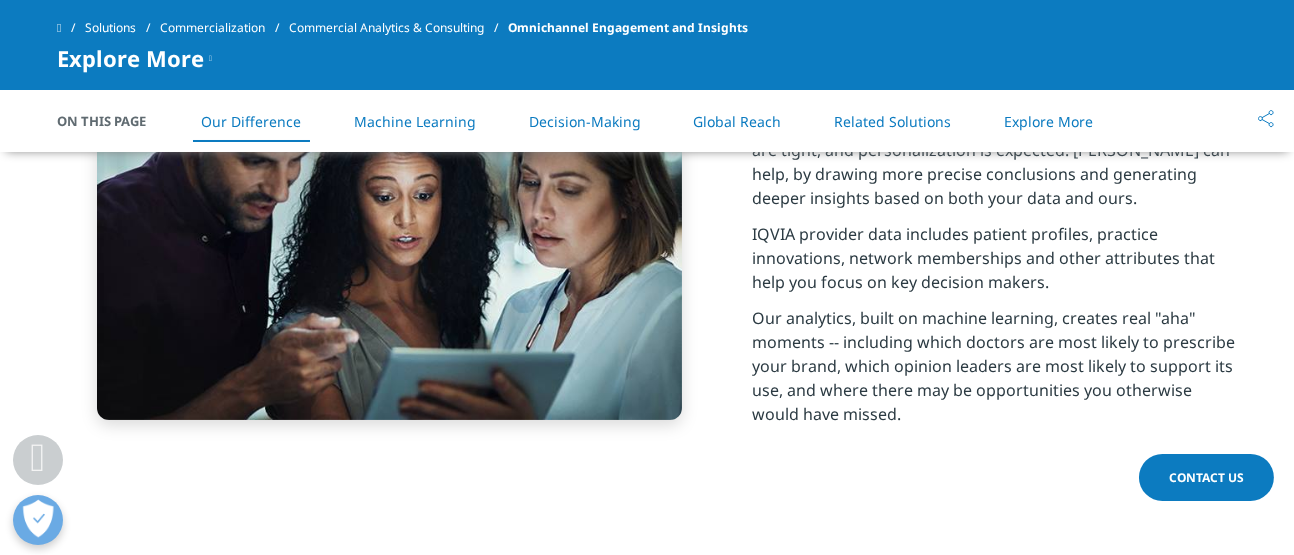 click at bounding box center [389, 233] 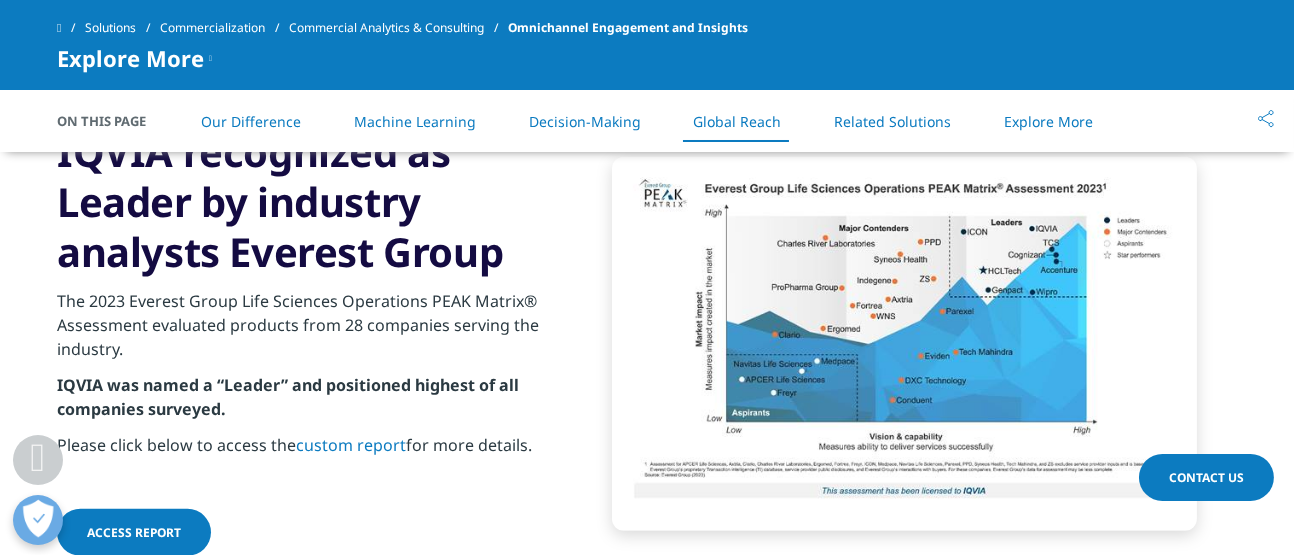 scroll, scrollTop: 2751, scrollLeft: 0, axis: vertical 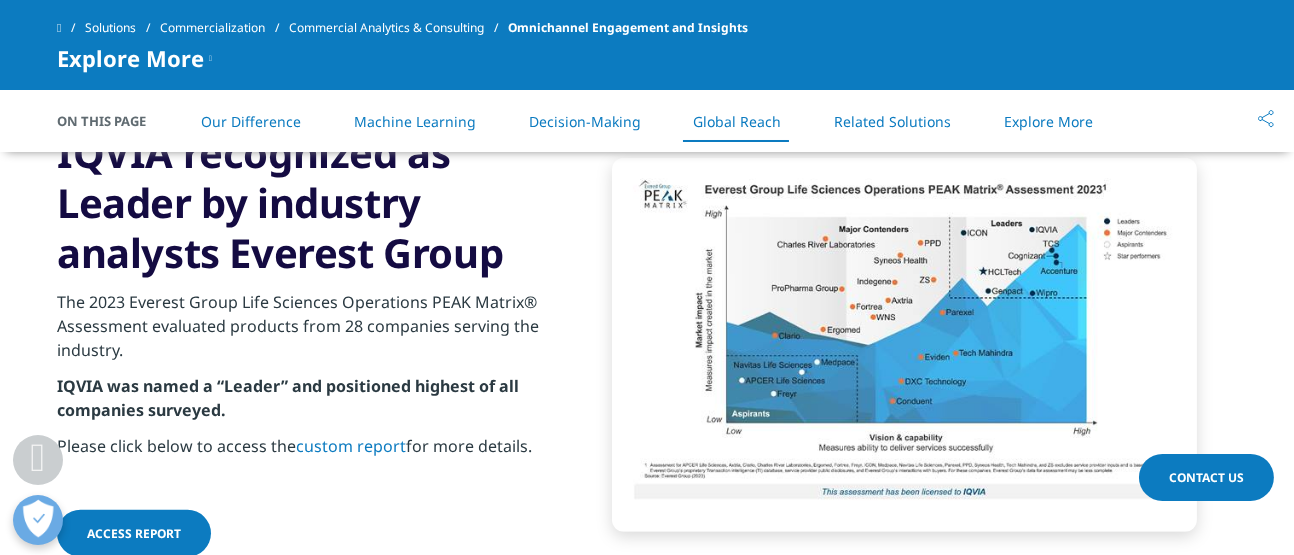 click on "custom report" at bounding box center (351, 446) 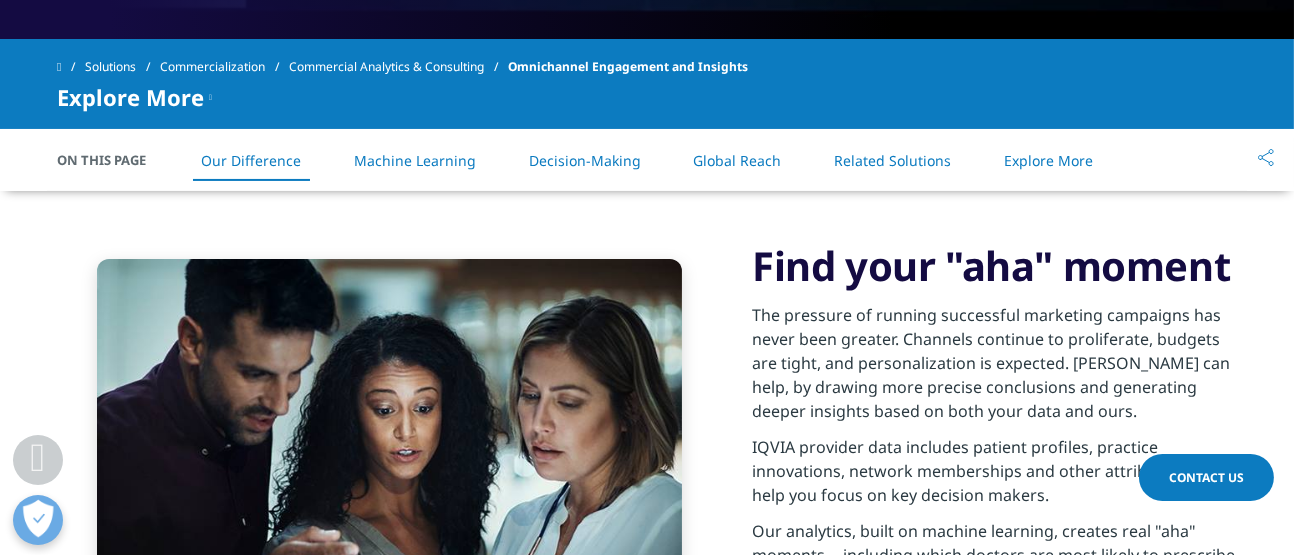 scroll, scrollTop: 863, scrollLeft: 0, axis: vertical 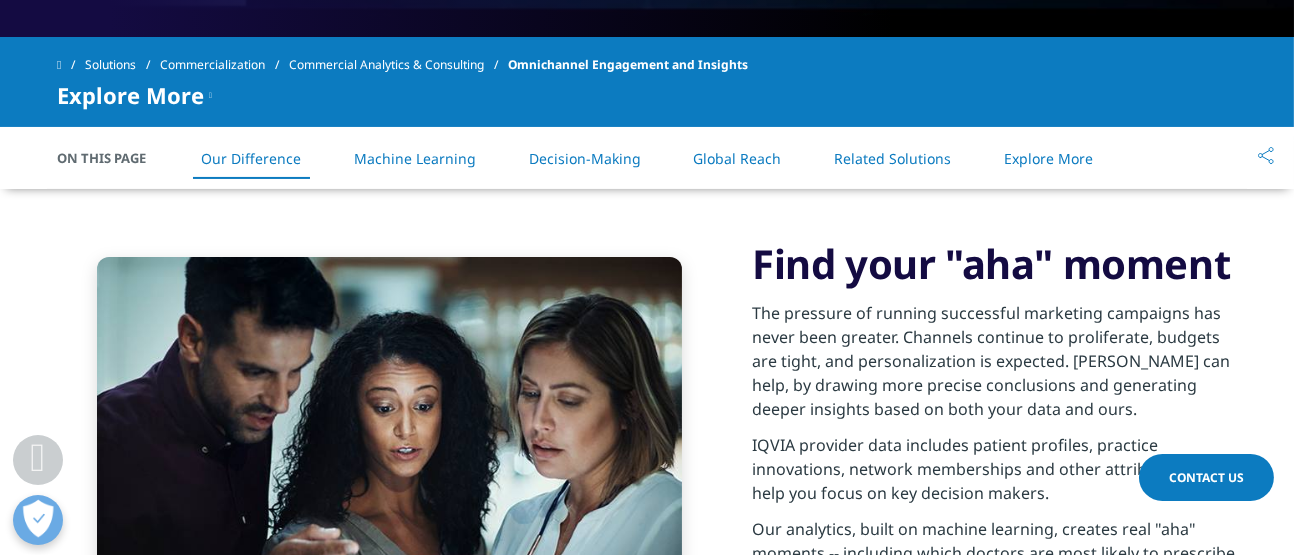 click on "Explore More" at bounding box center (1048, 158) 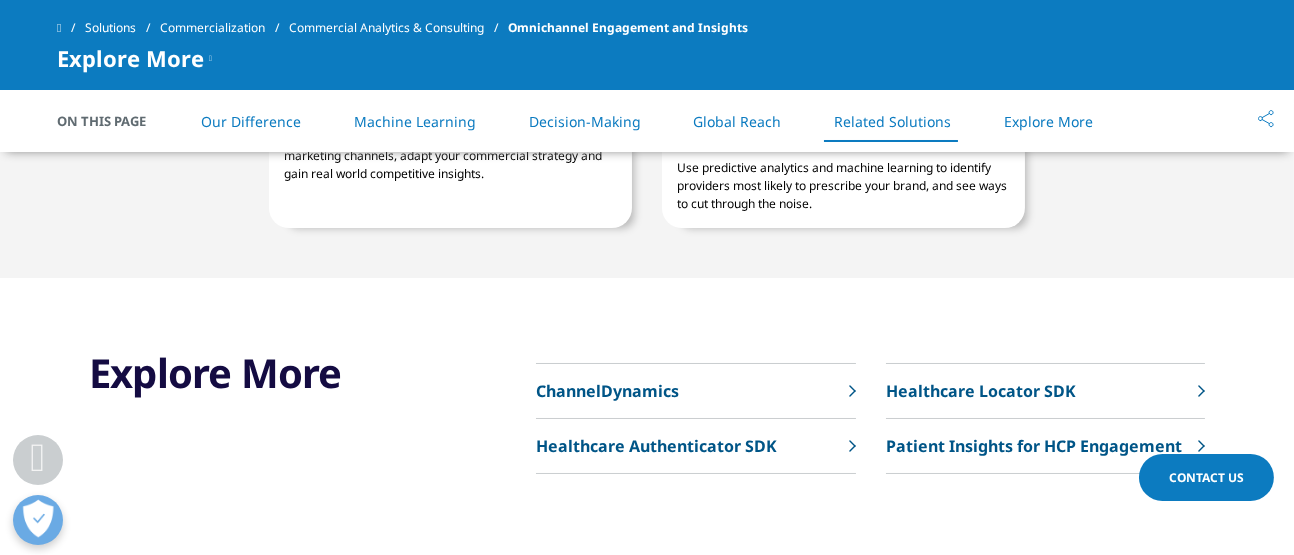 scroll, scrollTop: 5201, scrollLeft: 0, axis: vertical 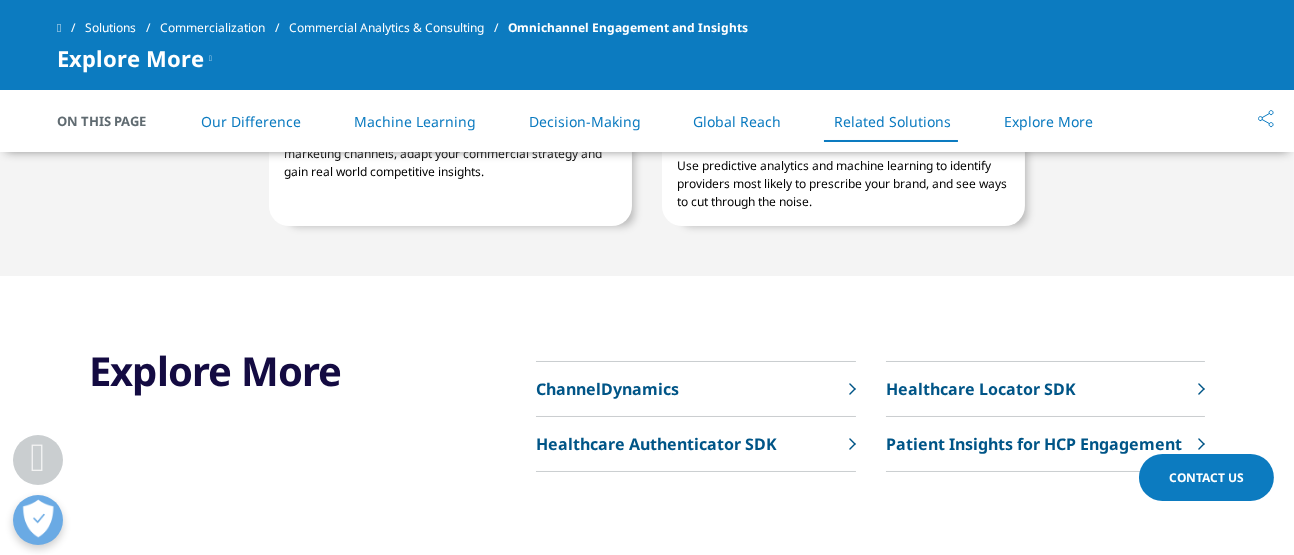 click on "Healthcare Locator SDK" at bounding box center (981, 389) 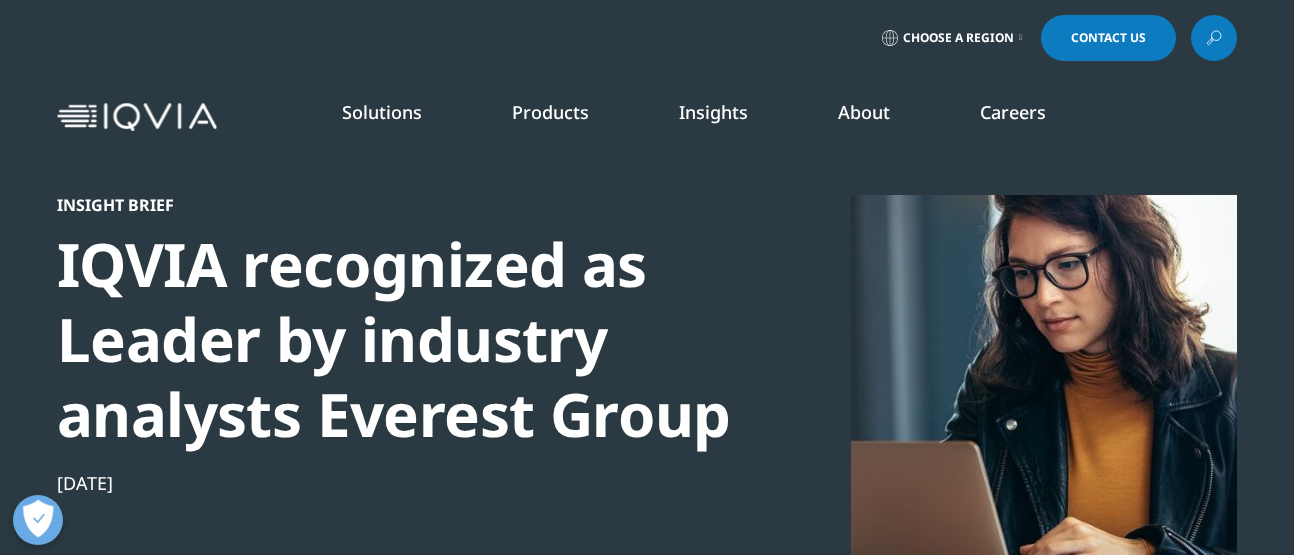 scroll, scrollTop: 0, scrollLeft: 0, axis: both 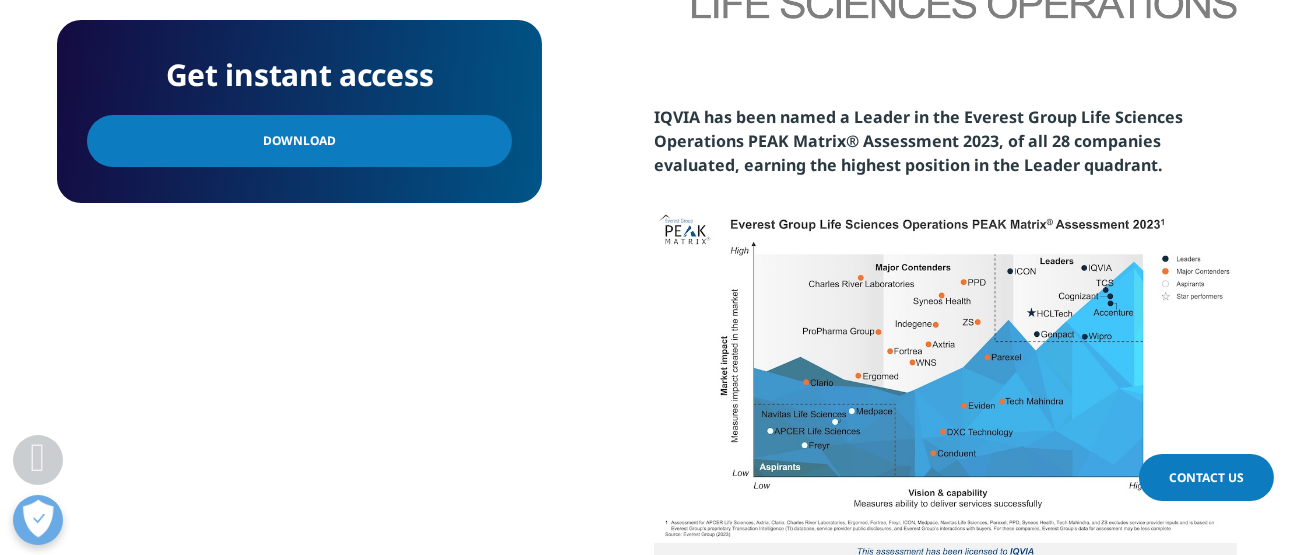 click on "Download" at bounding box center [299, 141] 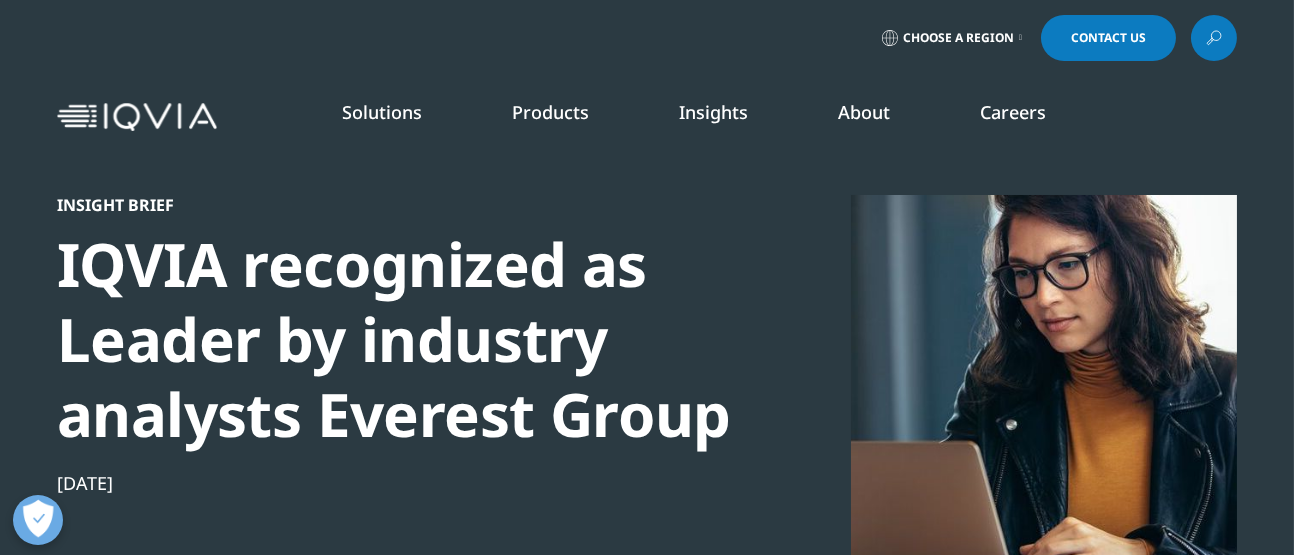 scroll, scrollTop: 108, scrollLeft: 0, axis: vertical 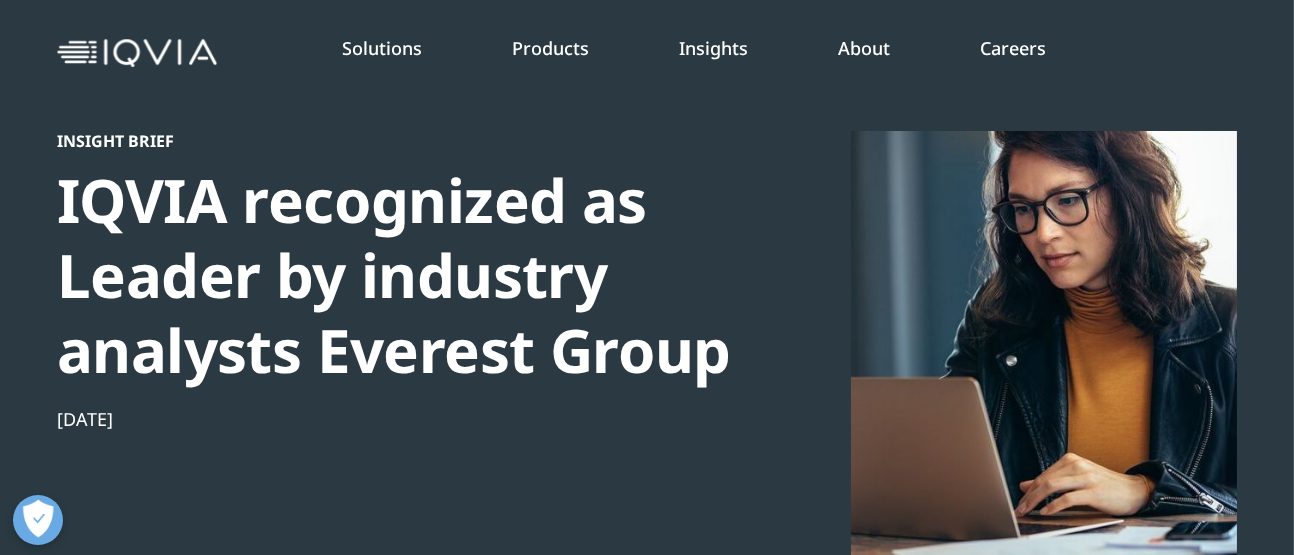 click on "Insights" at bounding box center (713, 48) 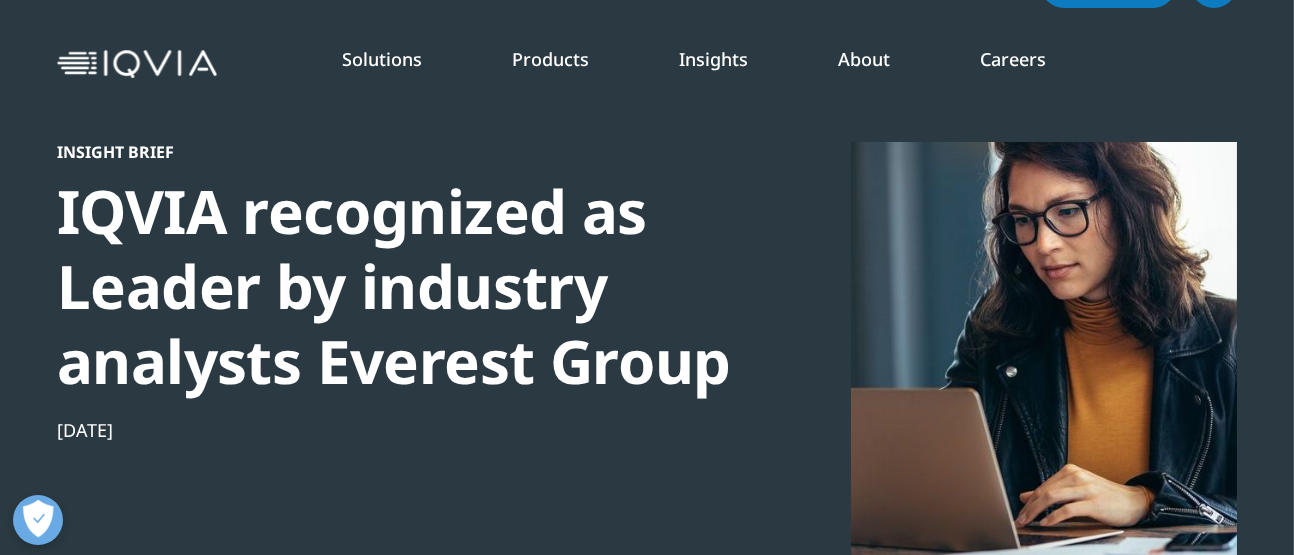 scroll, scrollTop: 55, scrollLeft: 0, axis: vertical 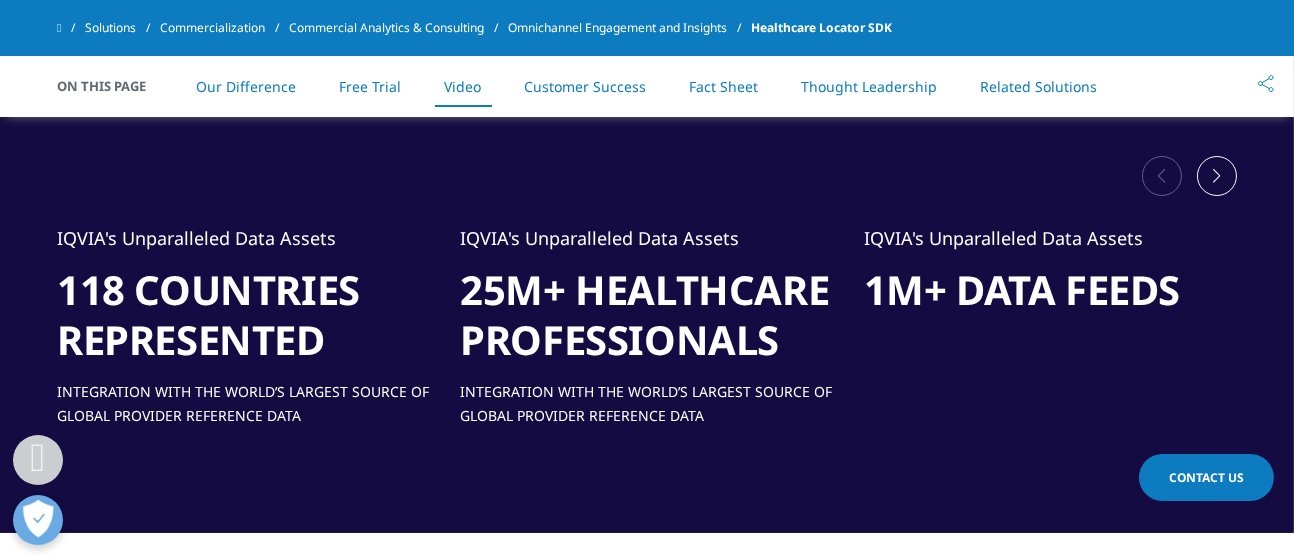 click on "Our Difference" at bounding box center [247, 86] 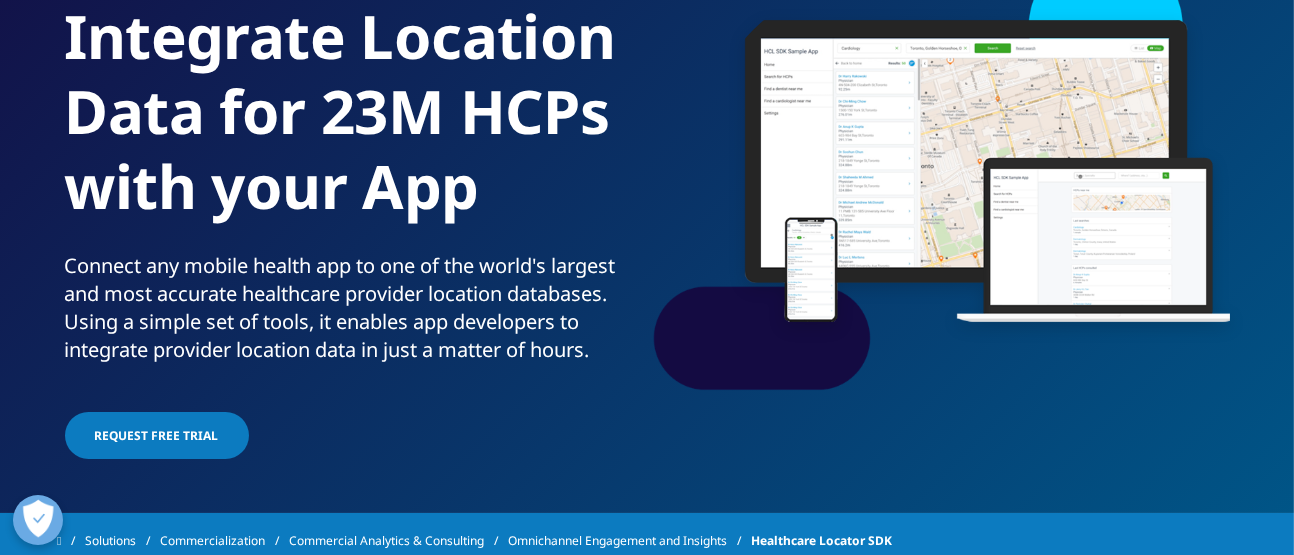 scroll, scrollTop: 0, scrollLeft: 0, axis: both 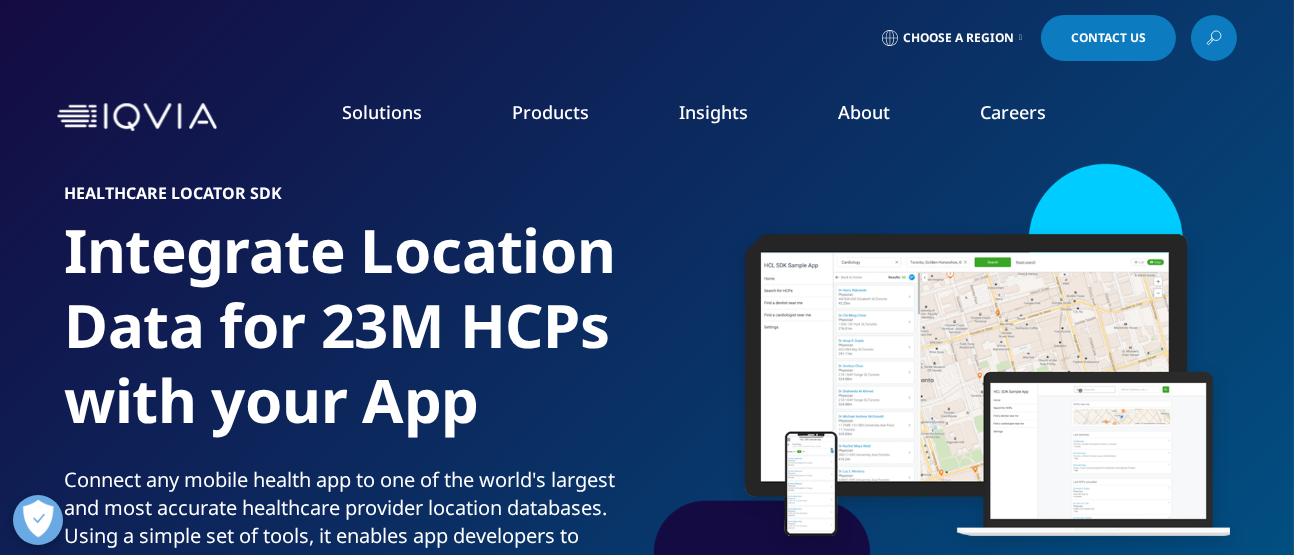 click on "Solutions
quick find a capability
Clear Search Loading
SOLUTIONS
Research & Development" at bounding box center (731, 117) 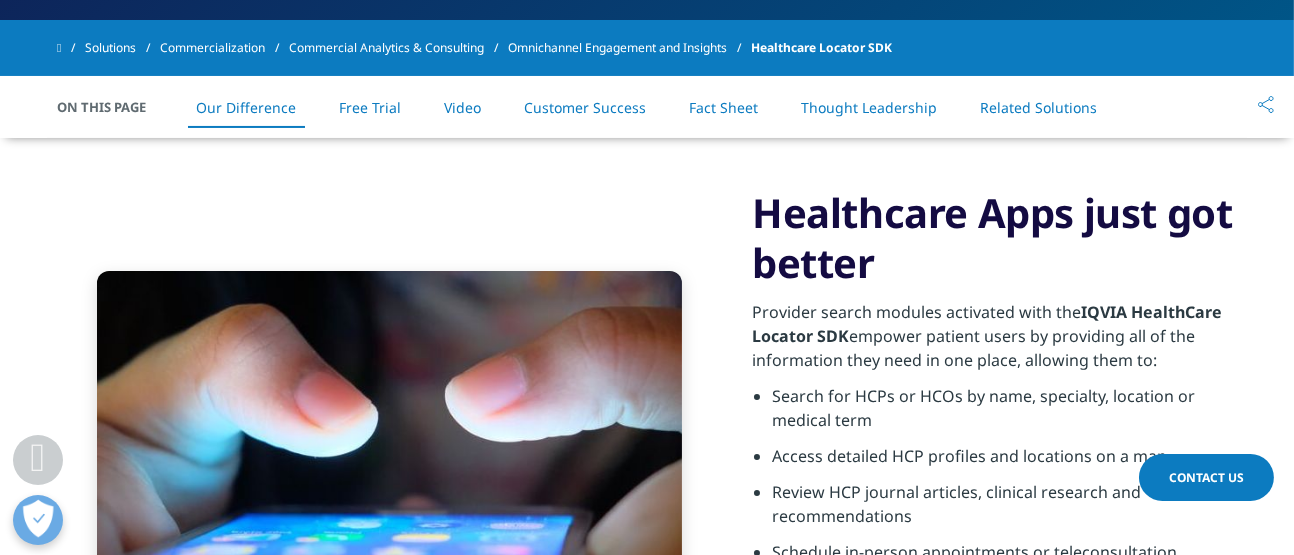 scroll, scrollTop: 709, scrollLeft: 0, axis: vertical 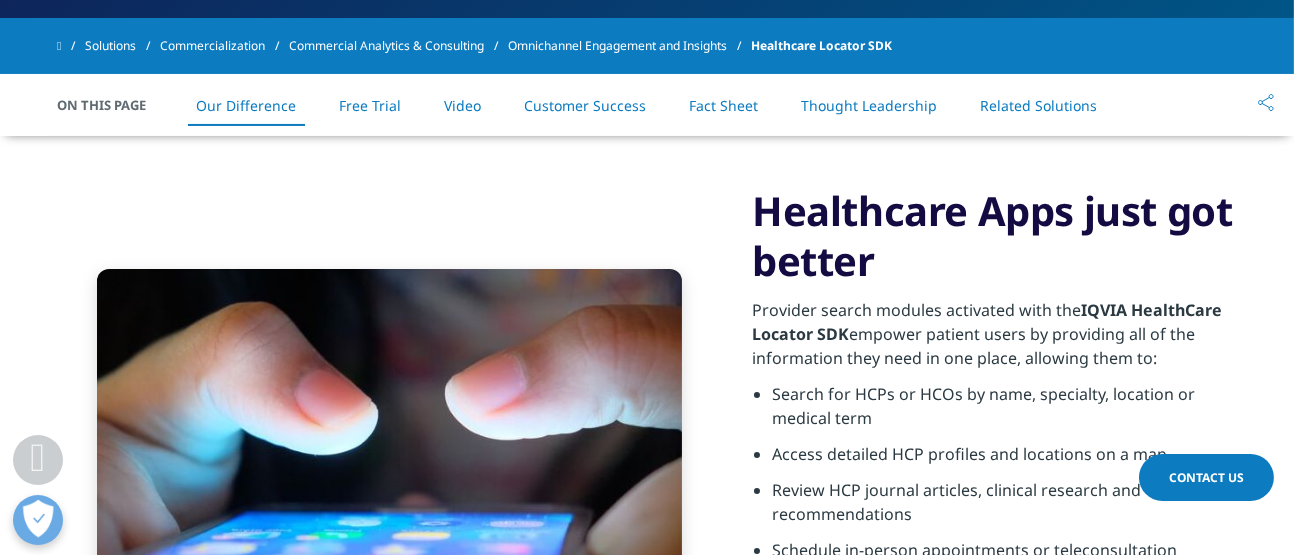 click on "Omnichannel Engagement and Insights" at bounding box center [629, 46] 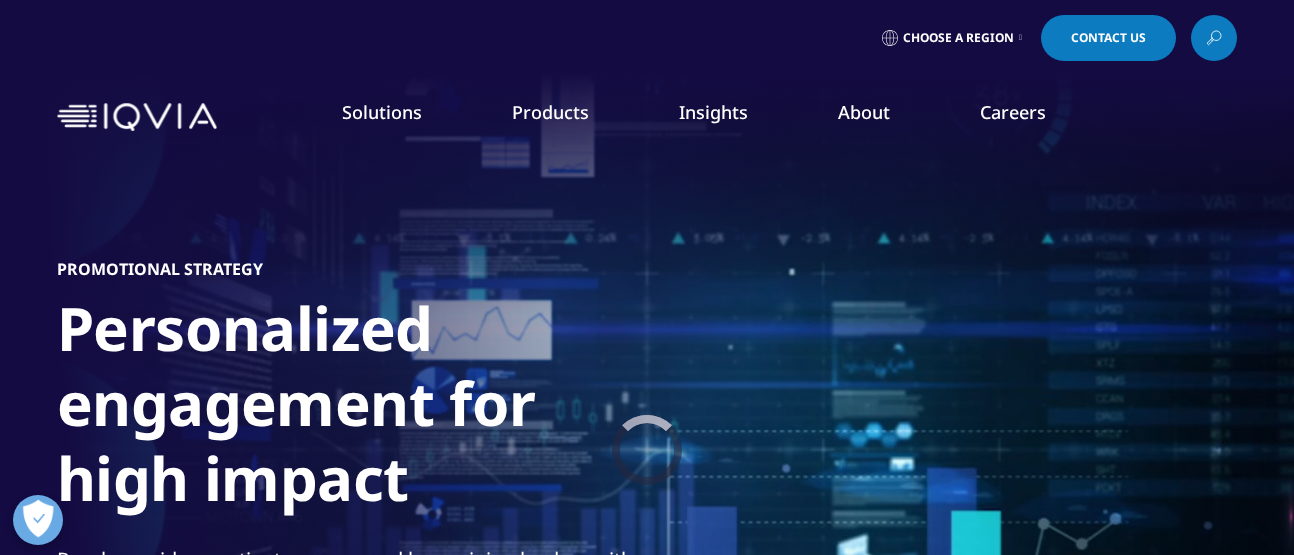 scroll, scrollTop: 328, scrollLeft: 0, axis: vertical 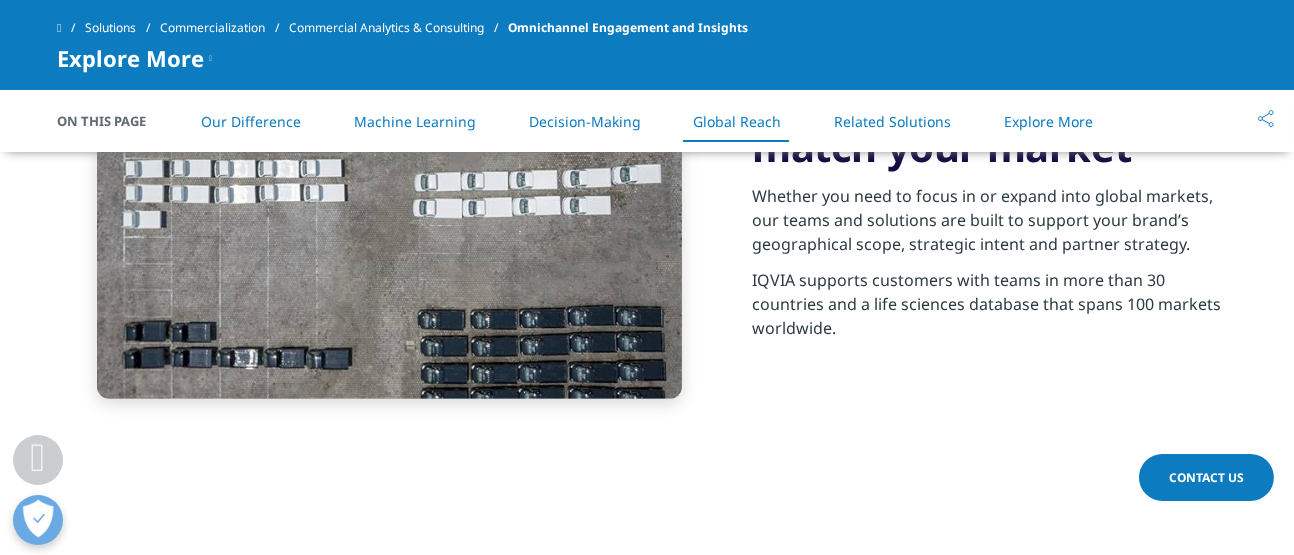 click on "Whether you need to focus in or expand into global markets, our teams and solutions are built to support your brand’s geographical scope, strategic intent and partner strategy." at bounding box center (994, 226) 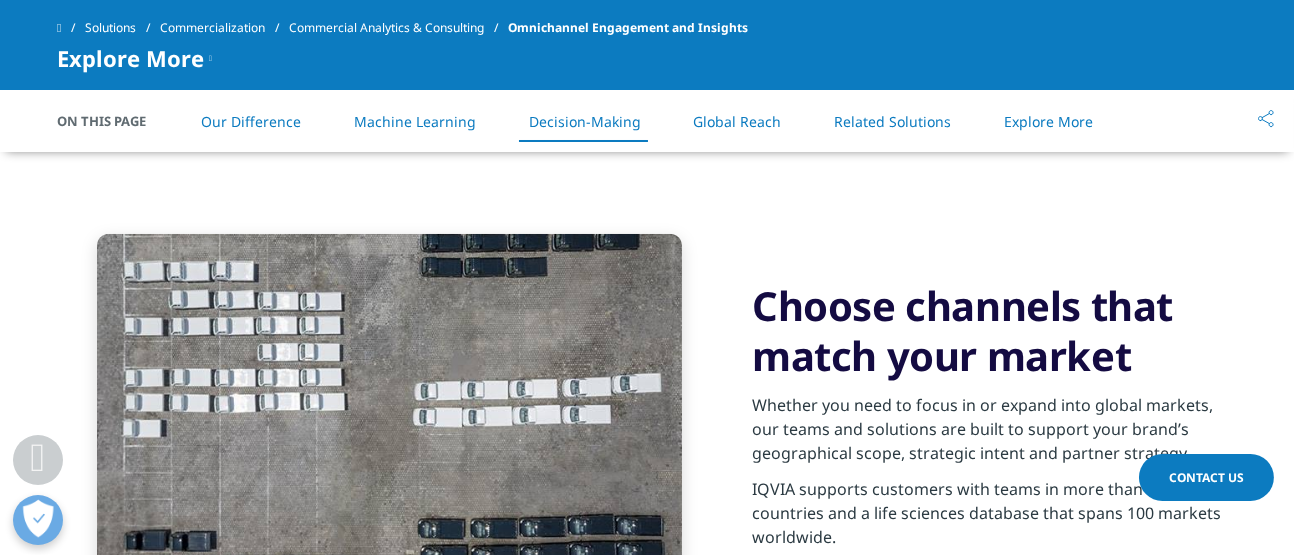 scroll, scrollTop: 2170, scrollLeft: 0, axis: vertical 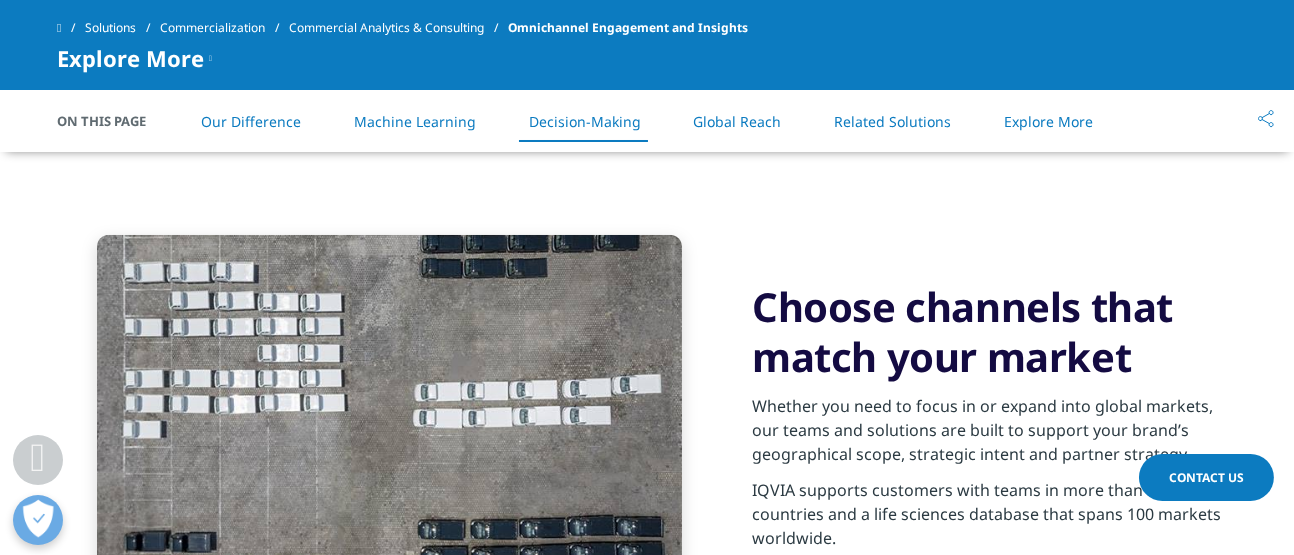 click on "Global Reach" at bounding box center (737, 121) 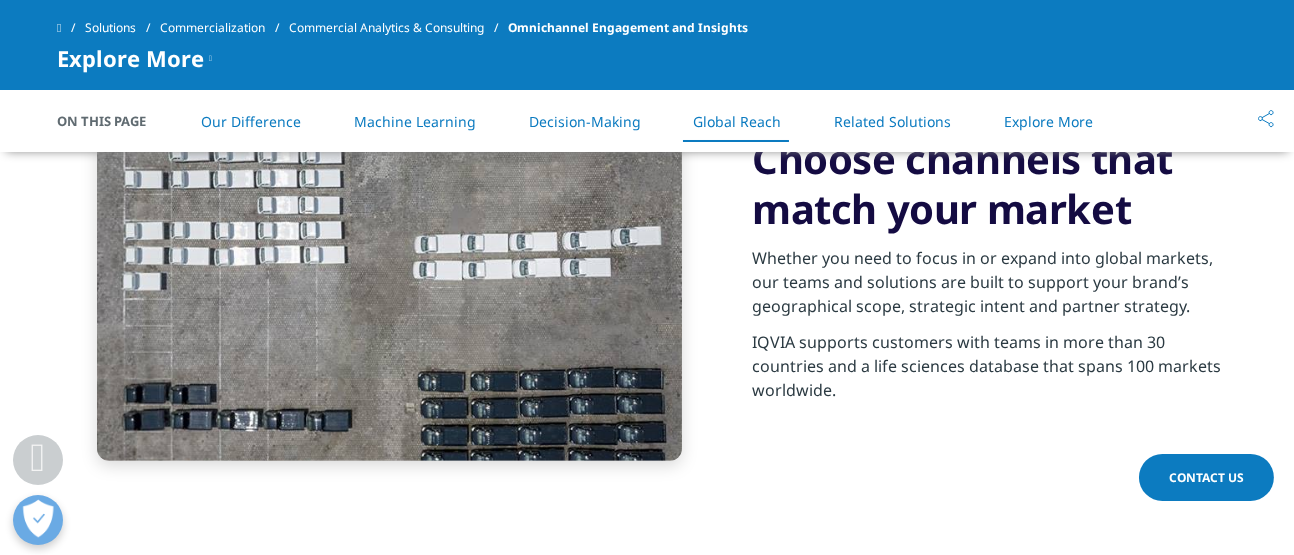 scroll, scrollTop: 2301, scrollLeft: 0, axis: vertical 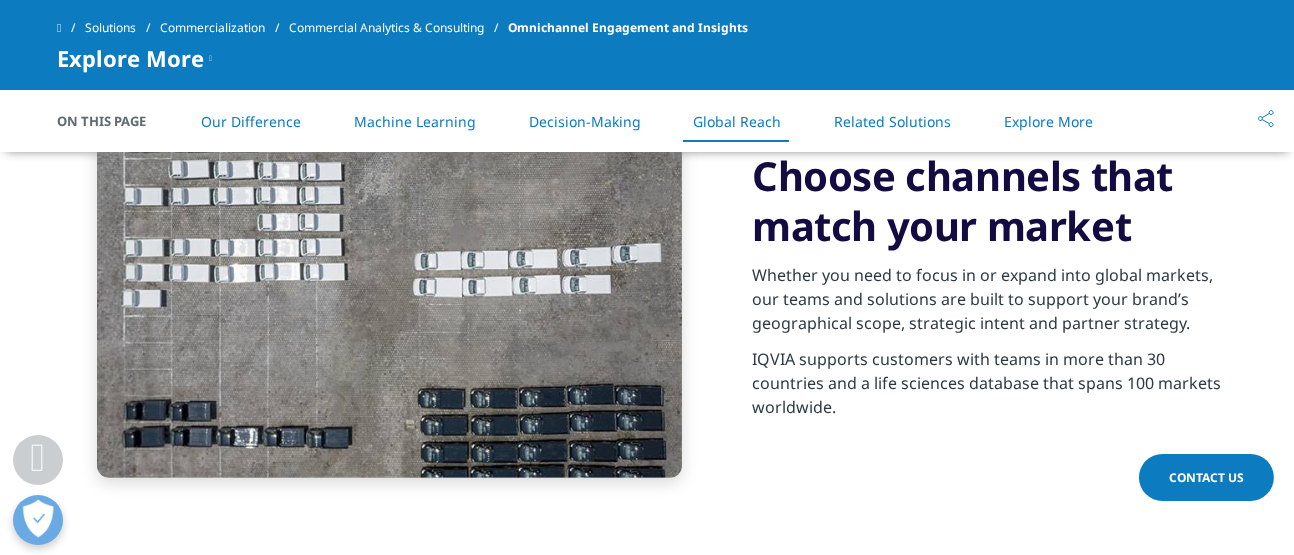 click on "Explore More" at bounding box center [1048, 121] 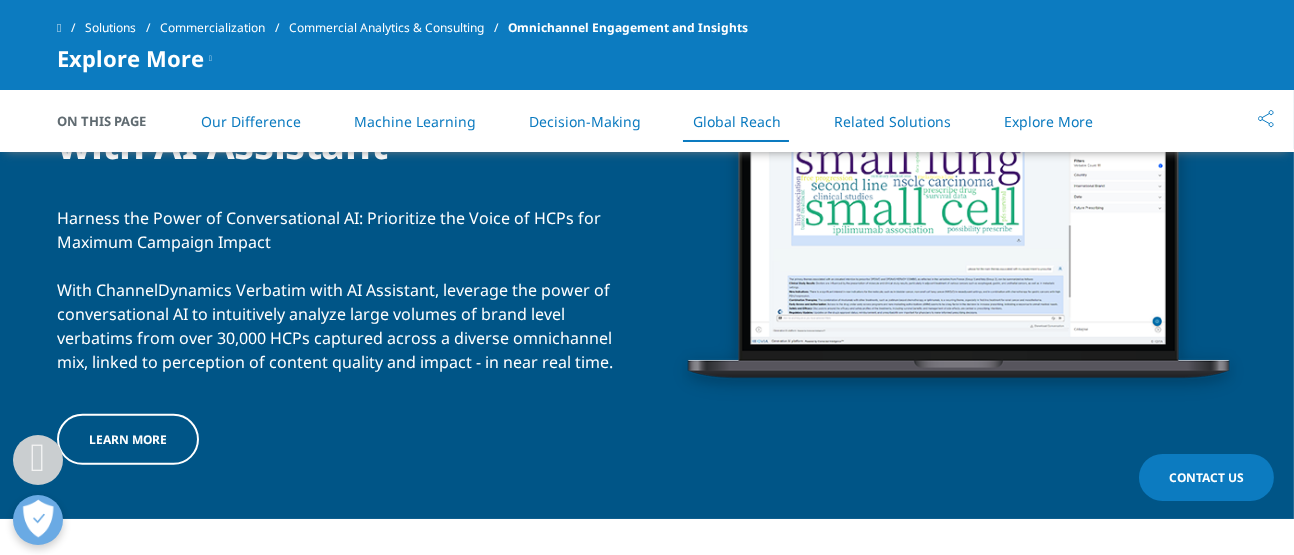 scroll, scrollTop: 3469, scrollLeft: 0, axis: vertical 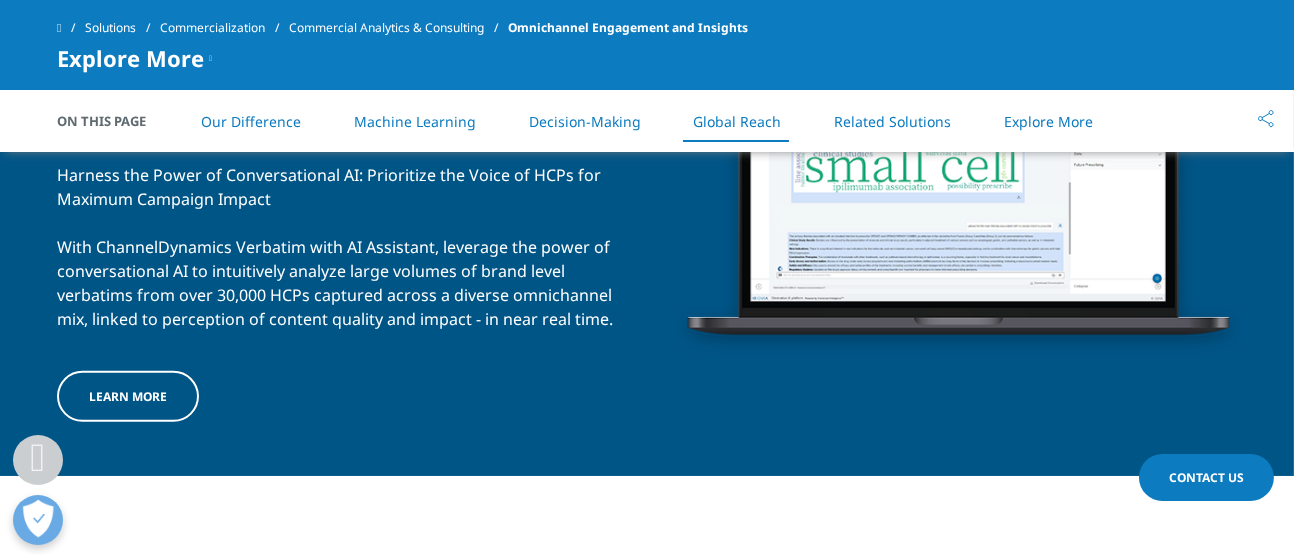 click on "Learn more" at bounding box center [128, 396] 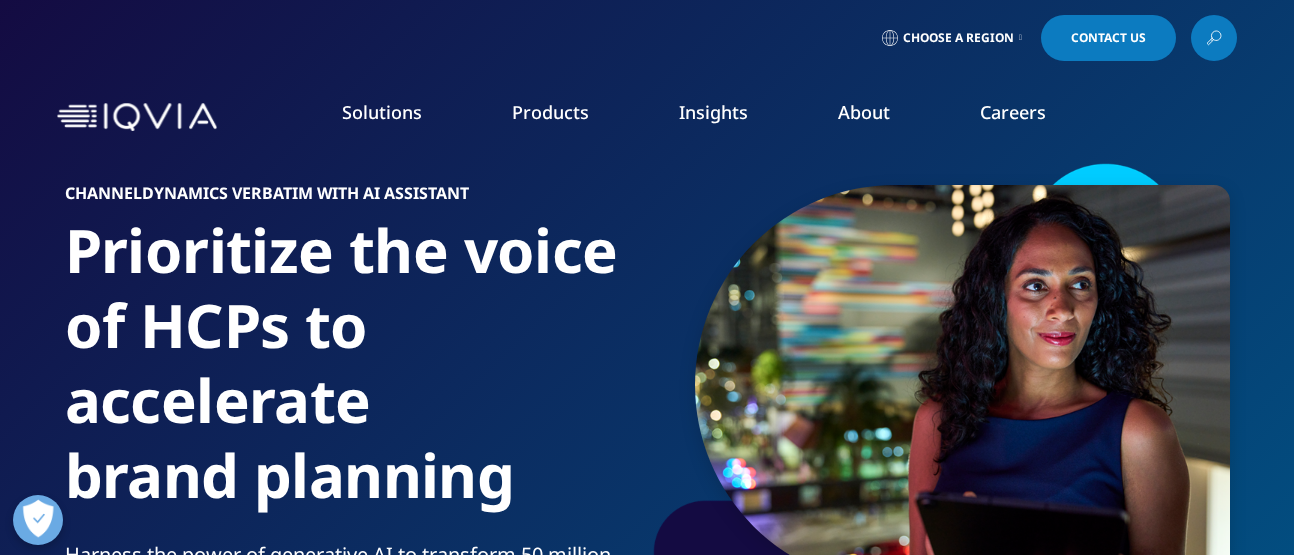 scroll, scrollTop: 0, scrollLeft: 0, axis: both 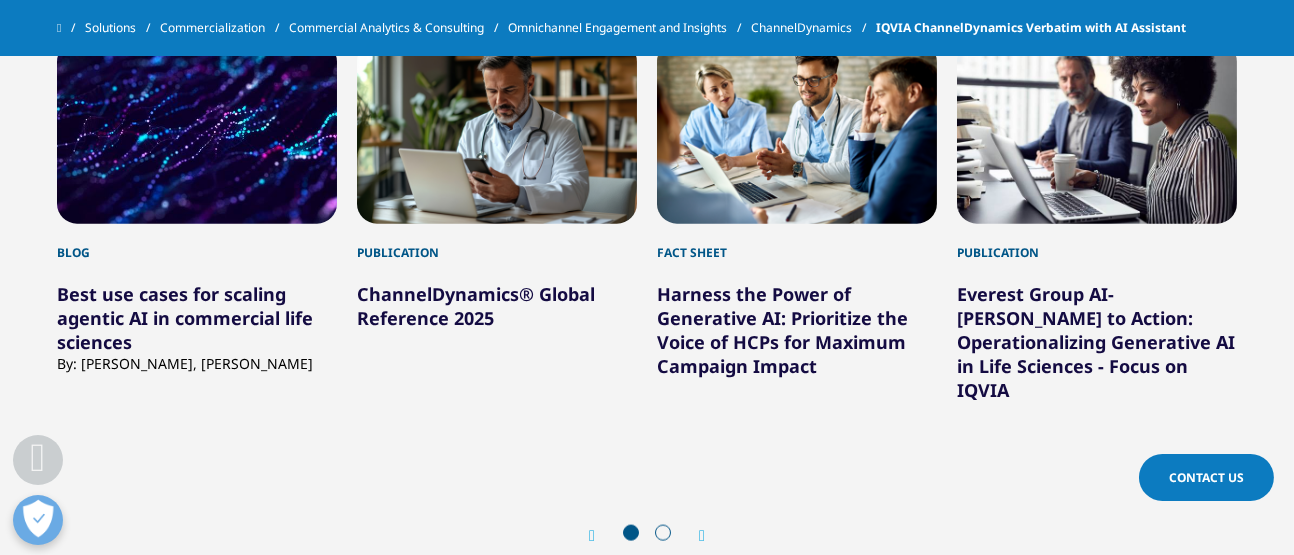 click at bounding box center (702, 536) 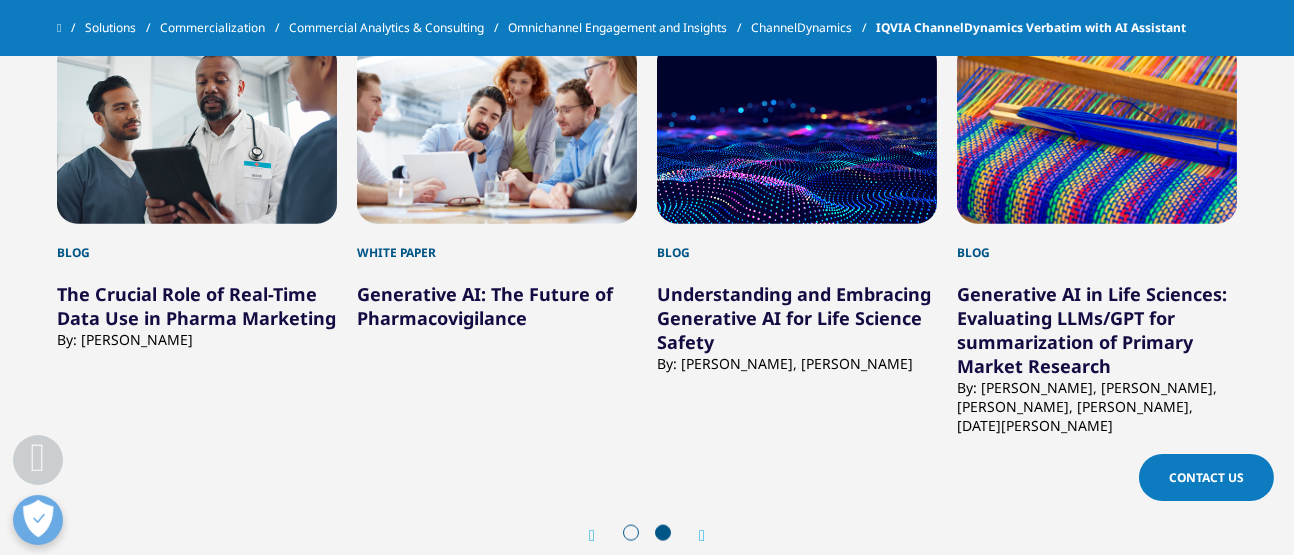 click on "Omnichannel Engagement and Insights" at bounding box center [629, 28] 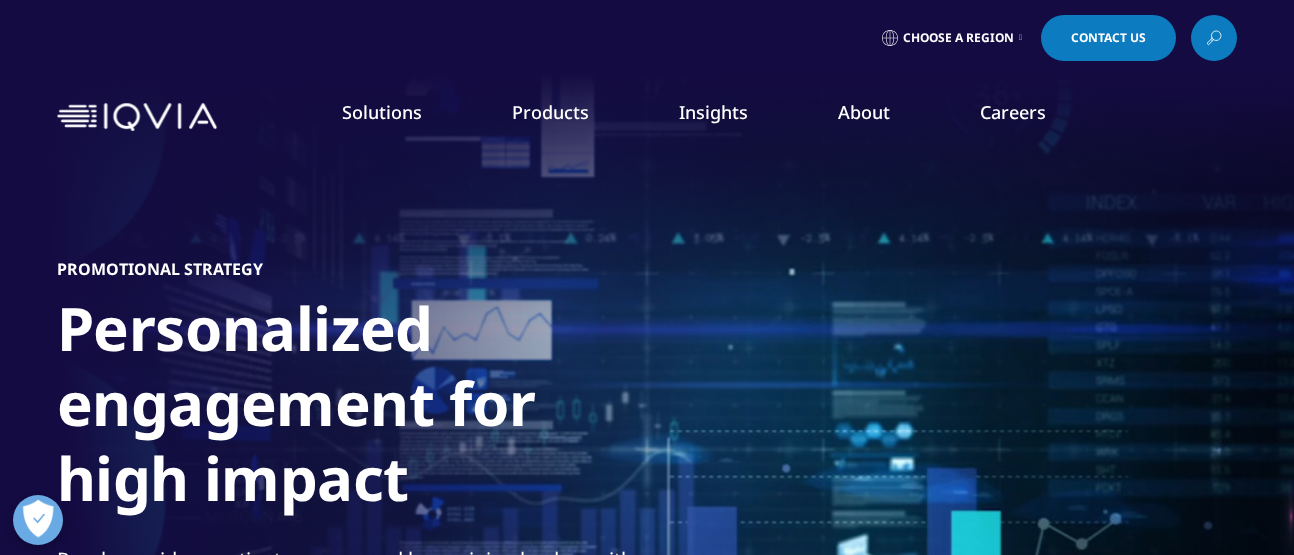 scroll, scrollTop: 0, scrollLeft: 0, axis: both 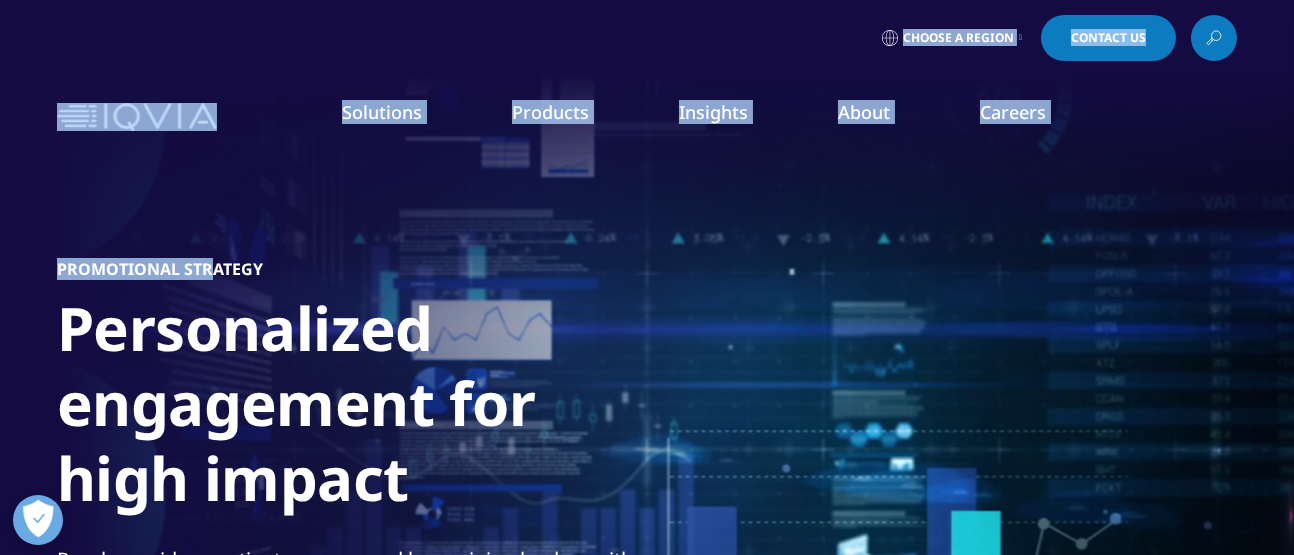 click on "Clear Search Loading
Choose a Region
Contact Us" at bounding box center (647, 3238) 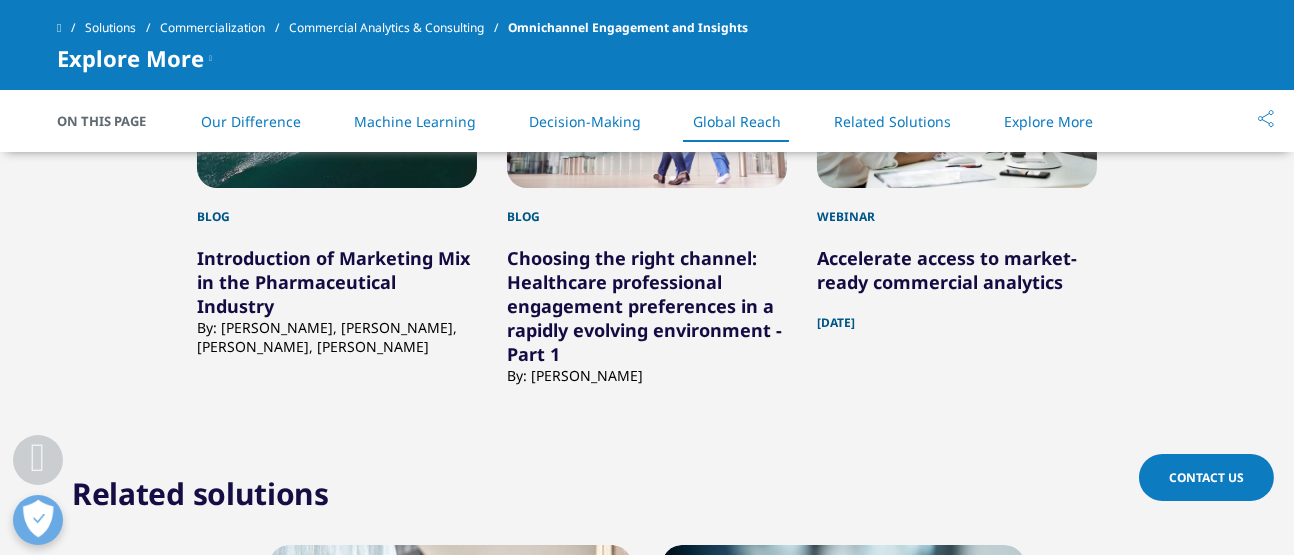 scroll, scrollTop: 4681, scrollLeft: 0, axis: vertical 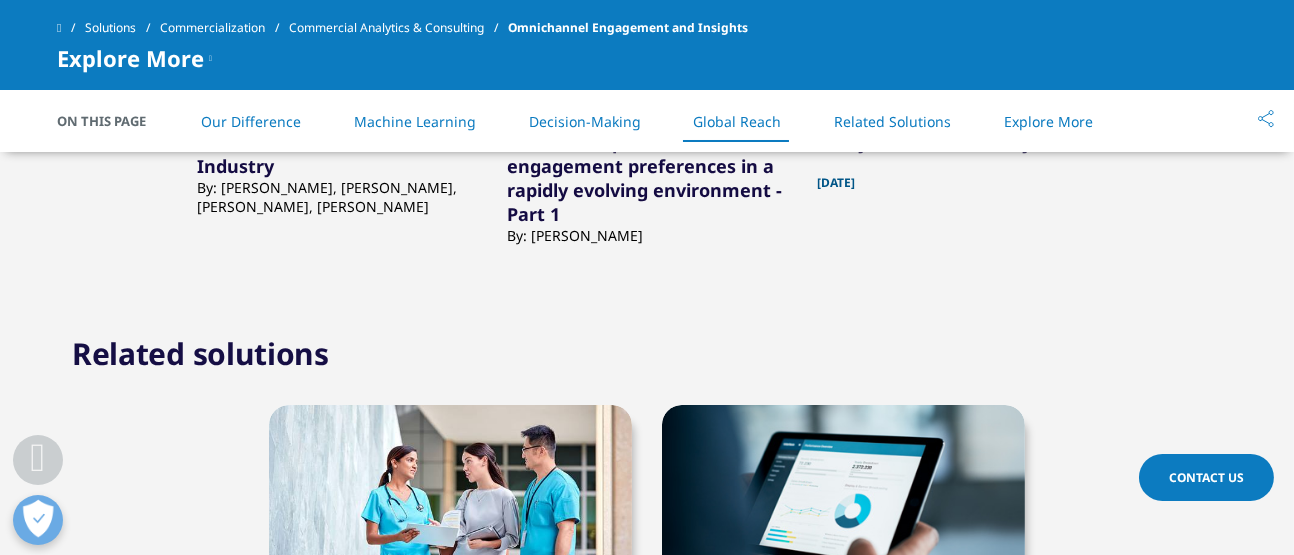 click at bounding box center [843, 496] 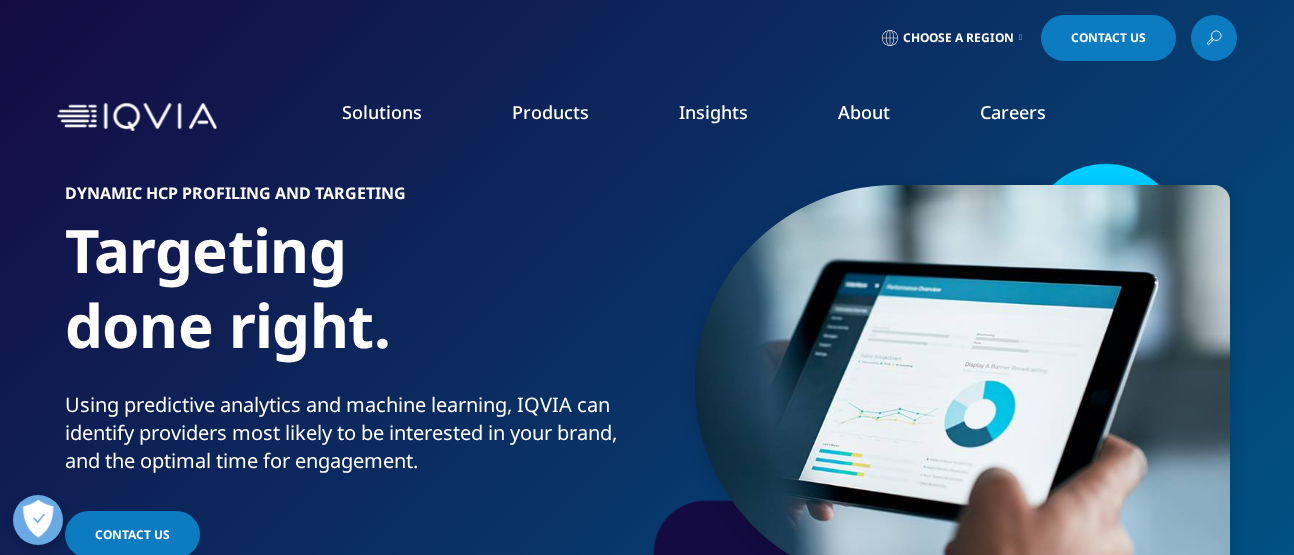 scroll, scrollTop: 0, scrollLeft: 0, axis: both 